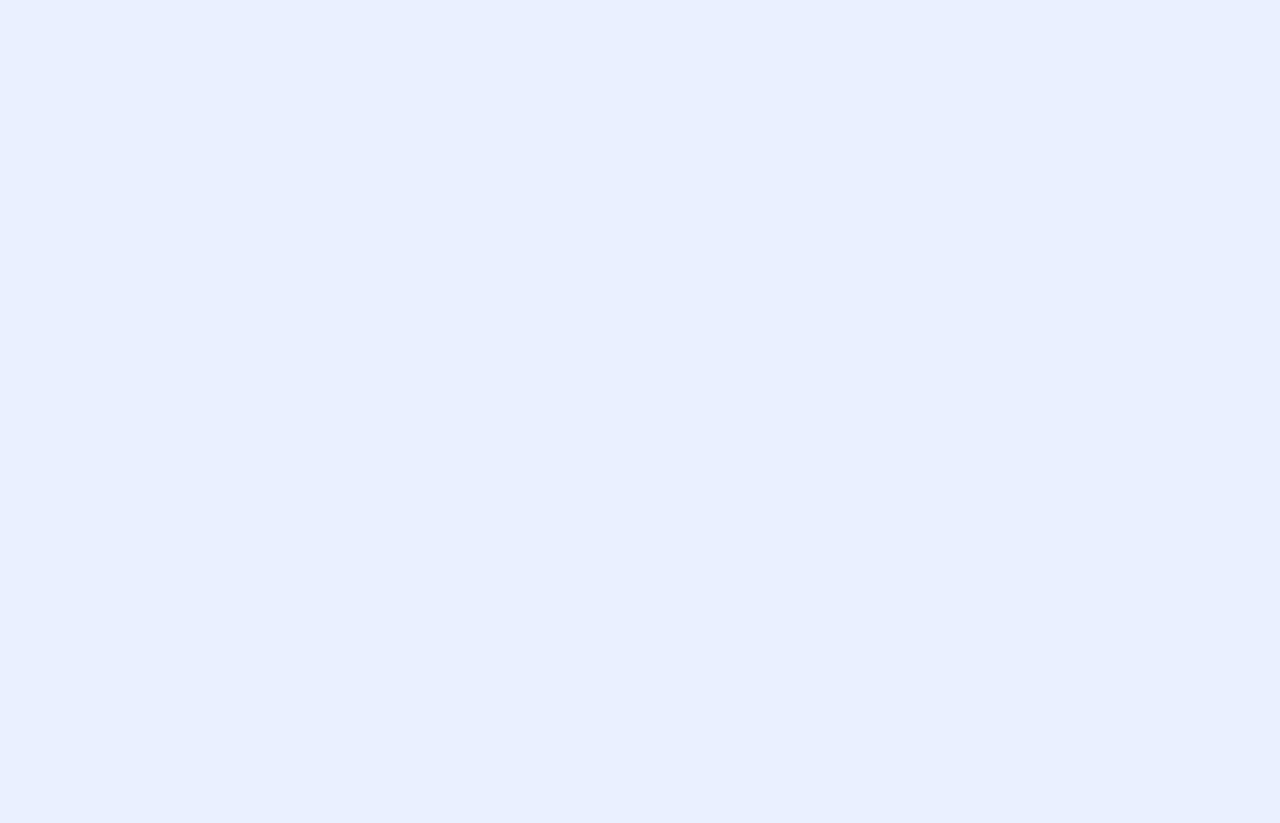 scroll, scrollTop: 0, scrollLeft: 0, axis: both 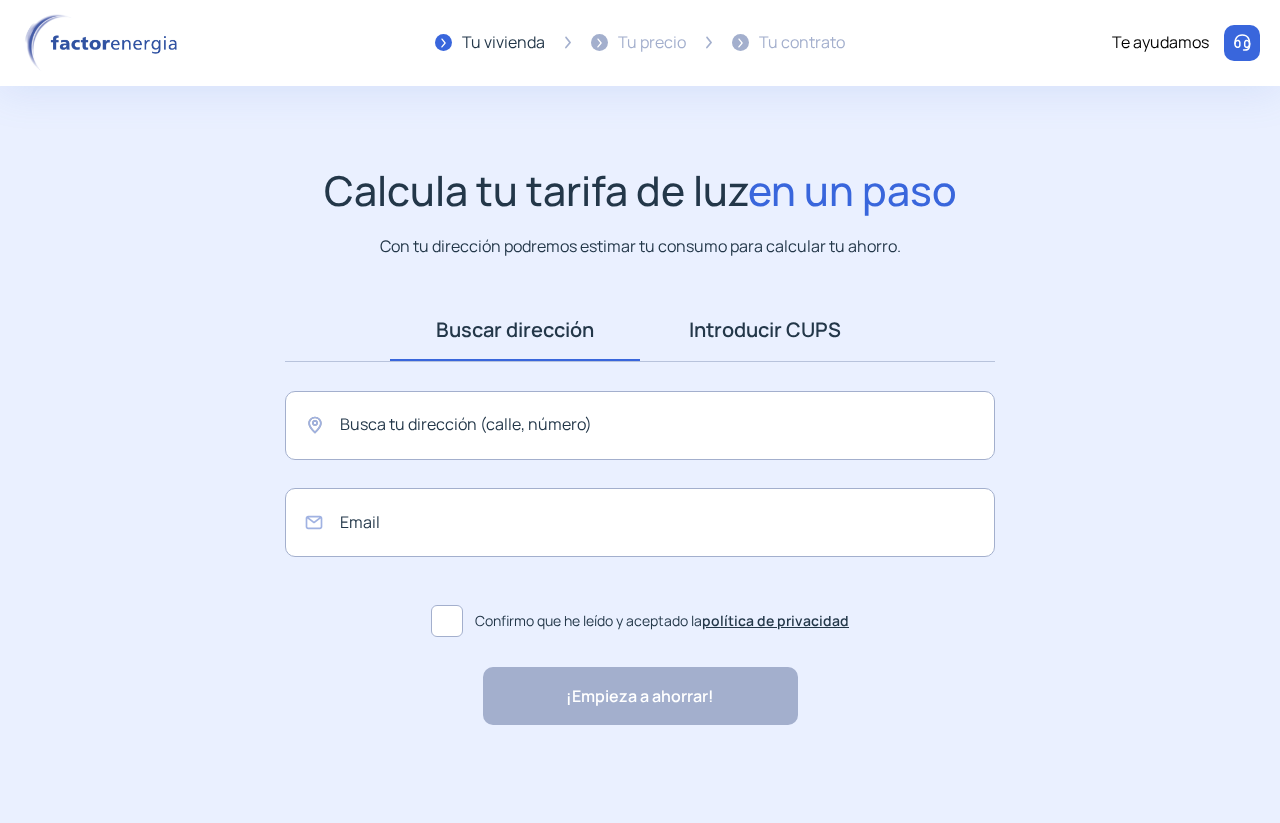click on "Introducir CUPS" at bounding box center (765, 330) 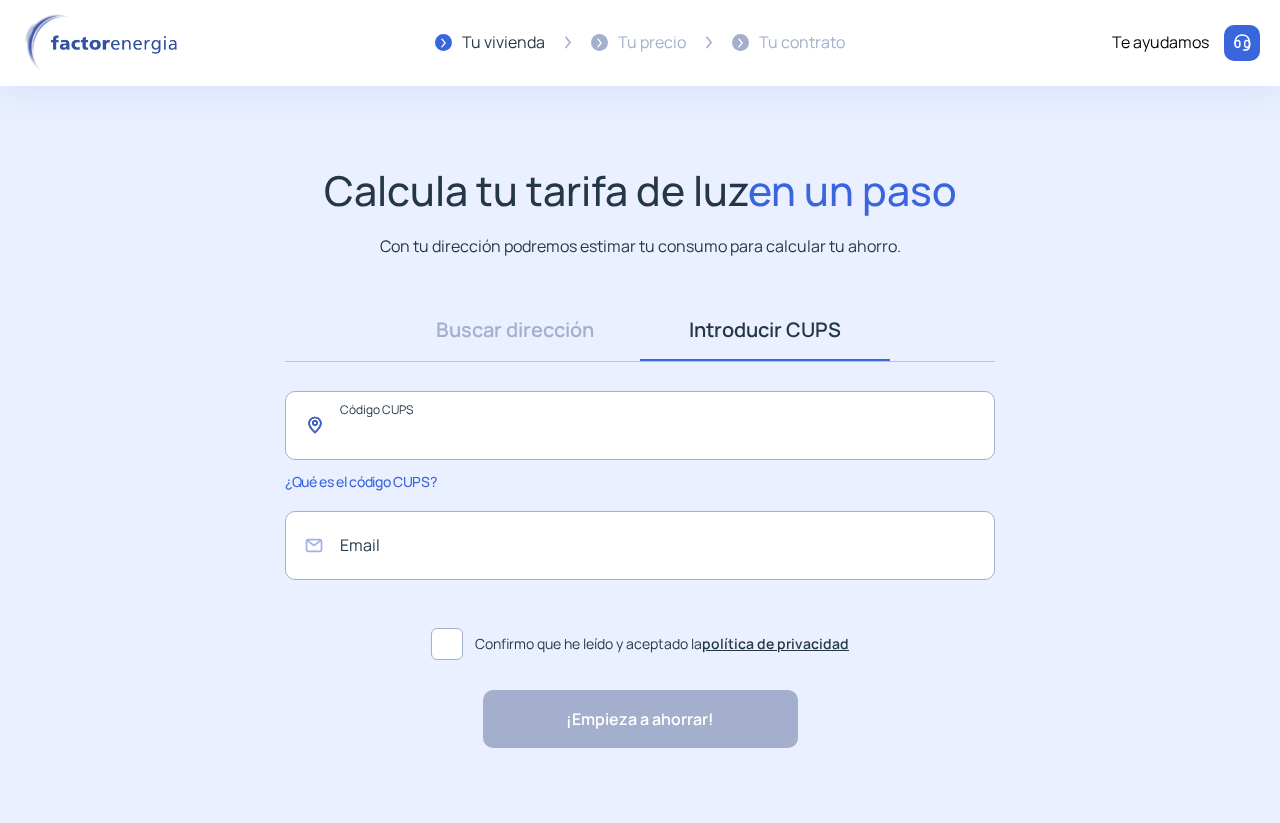click 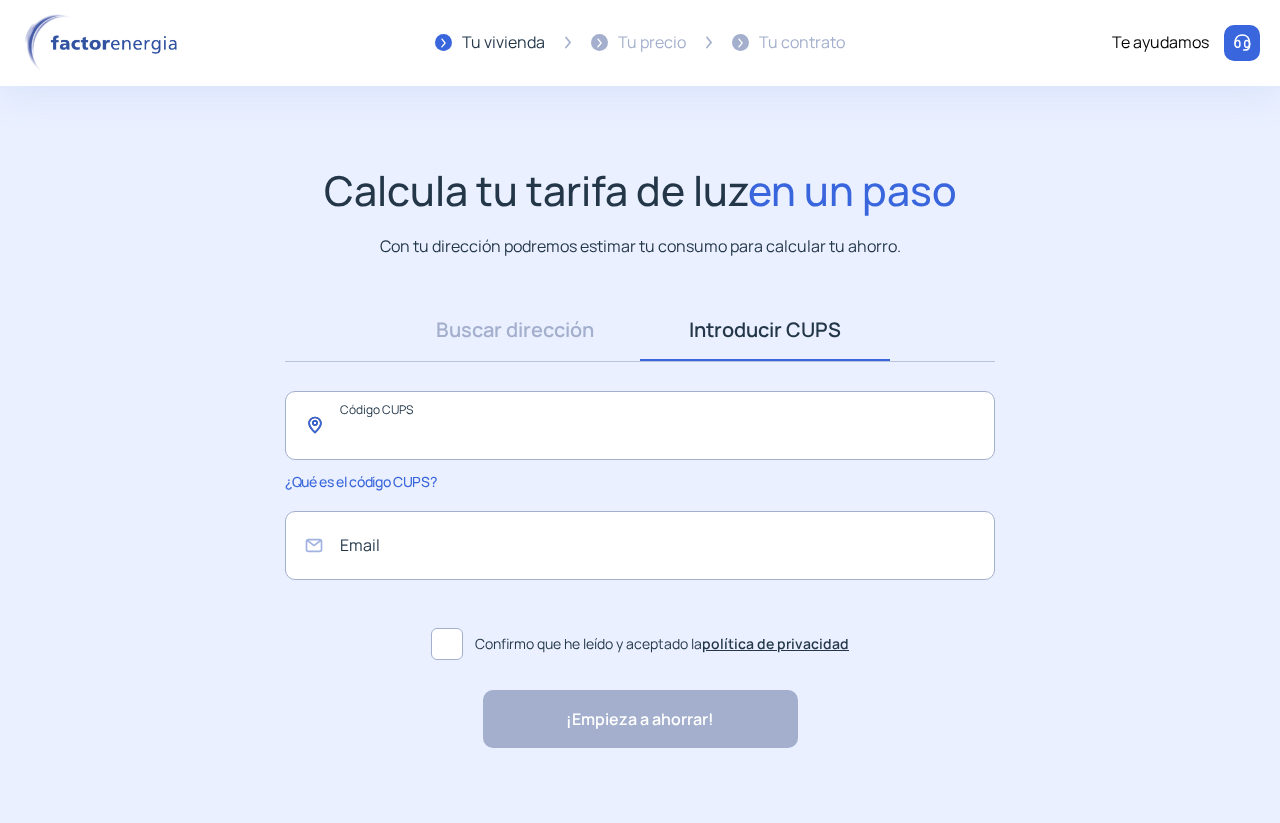 paste on "**********" 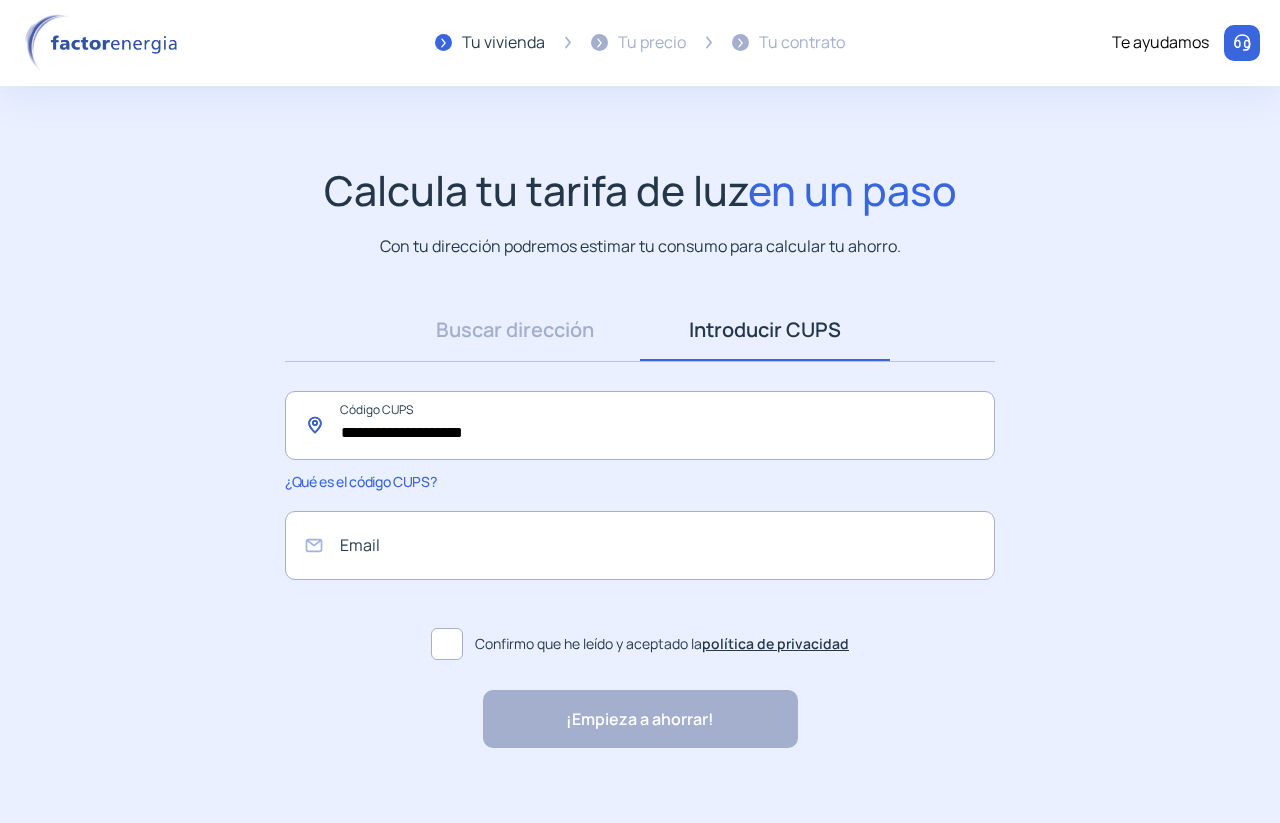type on "**********" 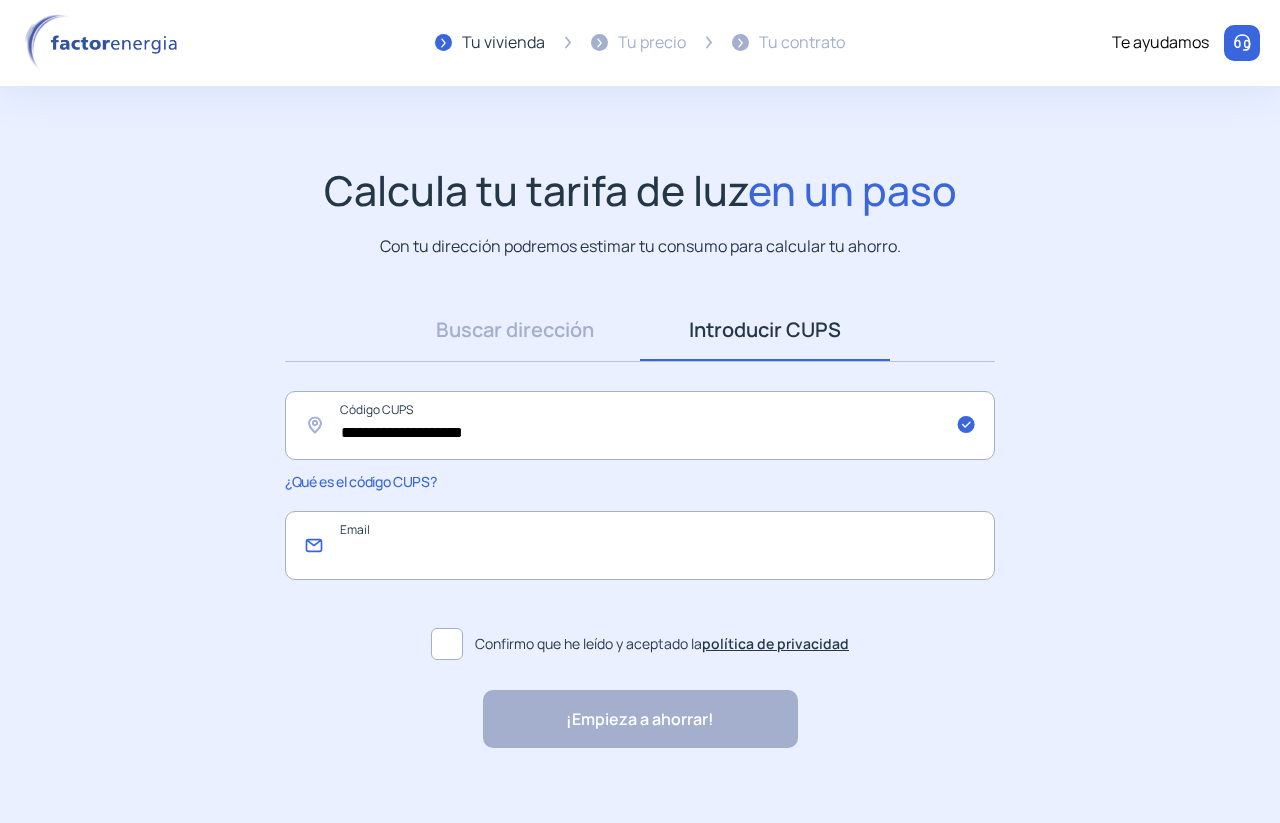 drag, startPoint x: 211, startPoint y: 663, endPoint x: 689, endPoint y: 512, distance: 501.28336 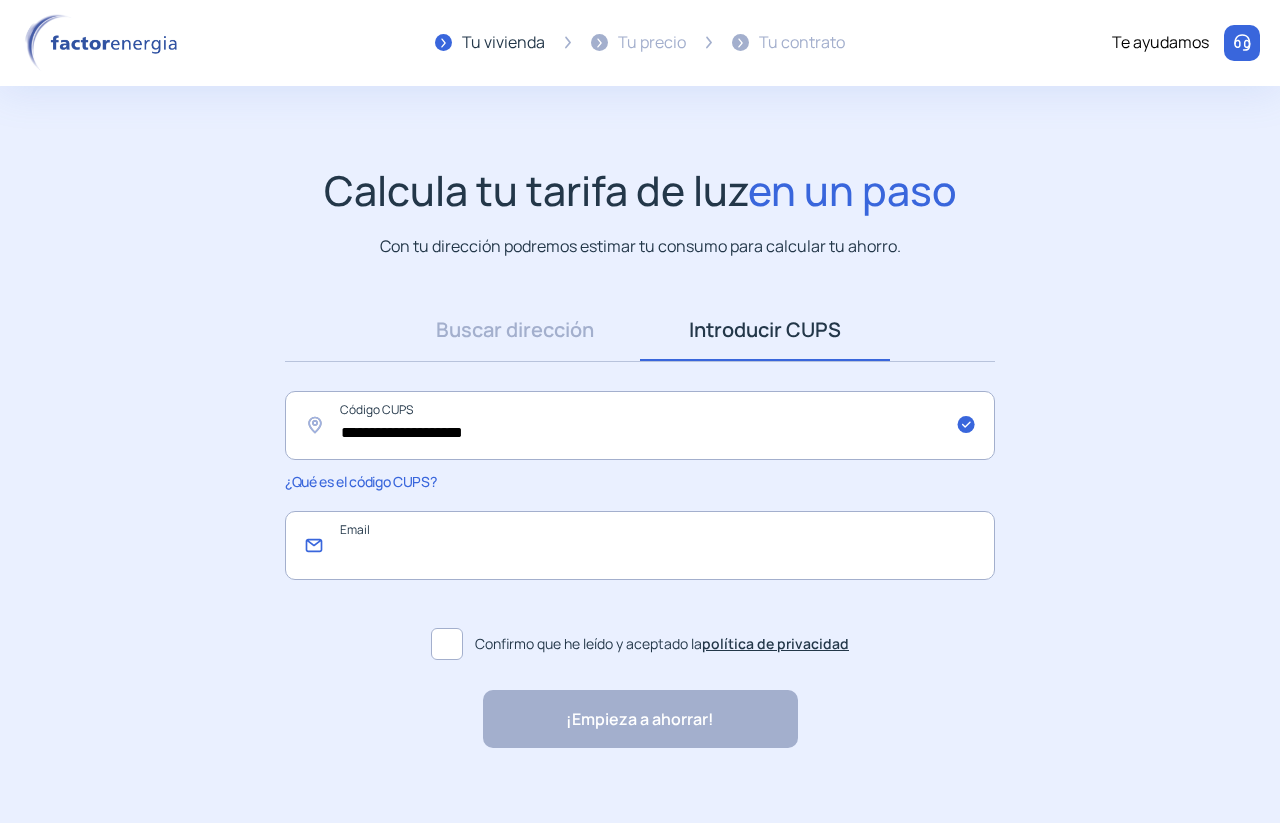 type on "*" 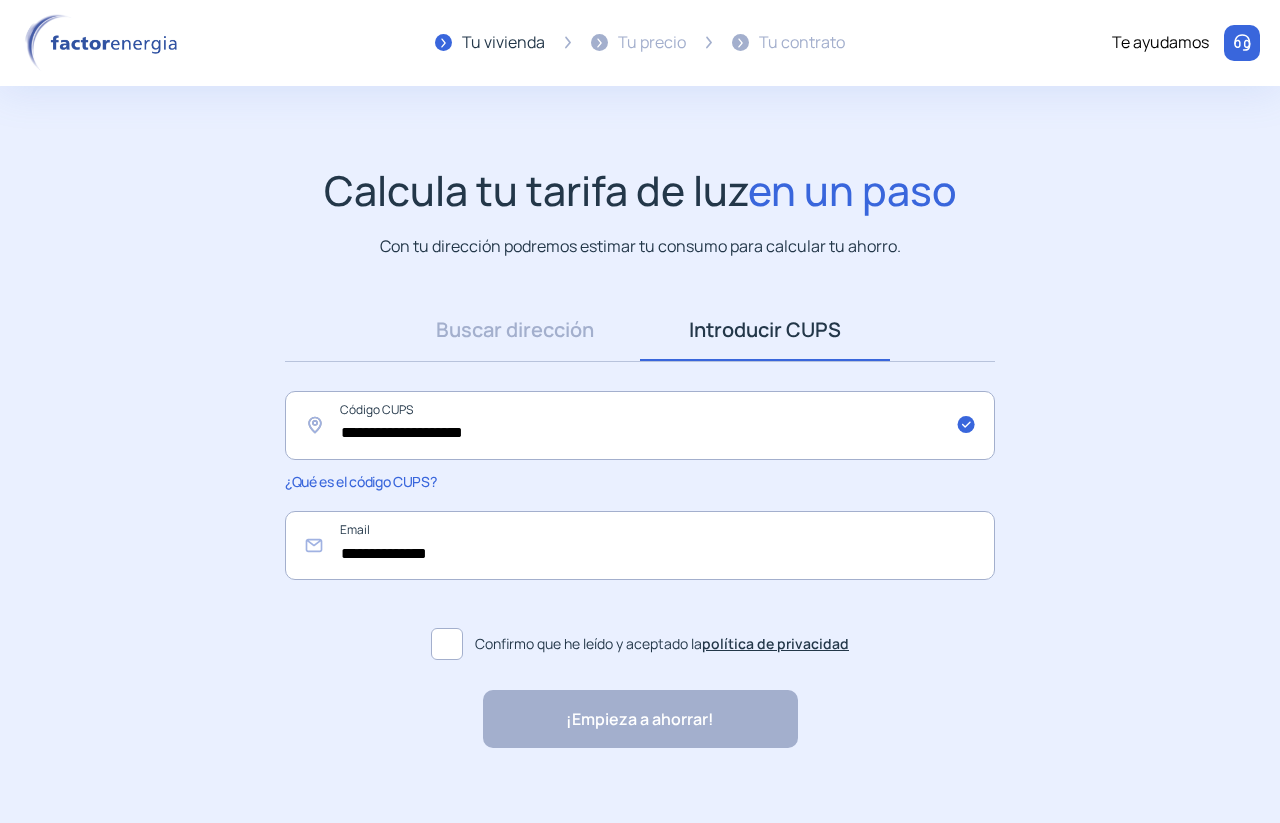 click 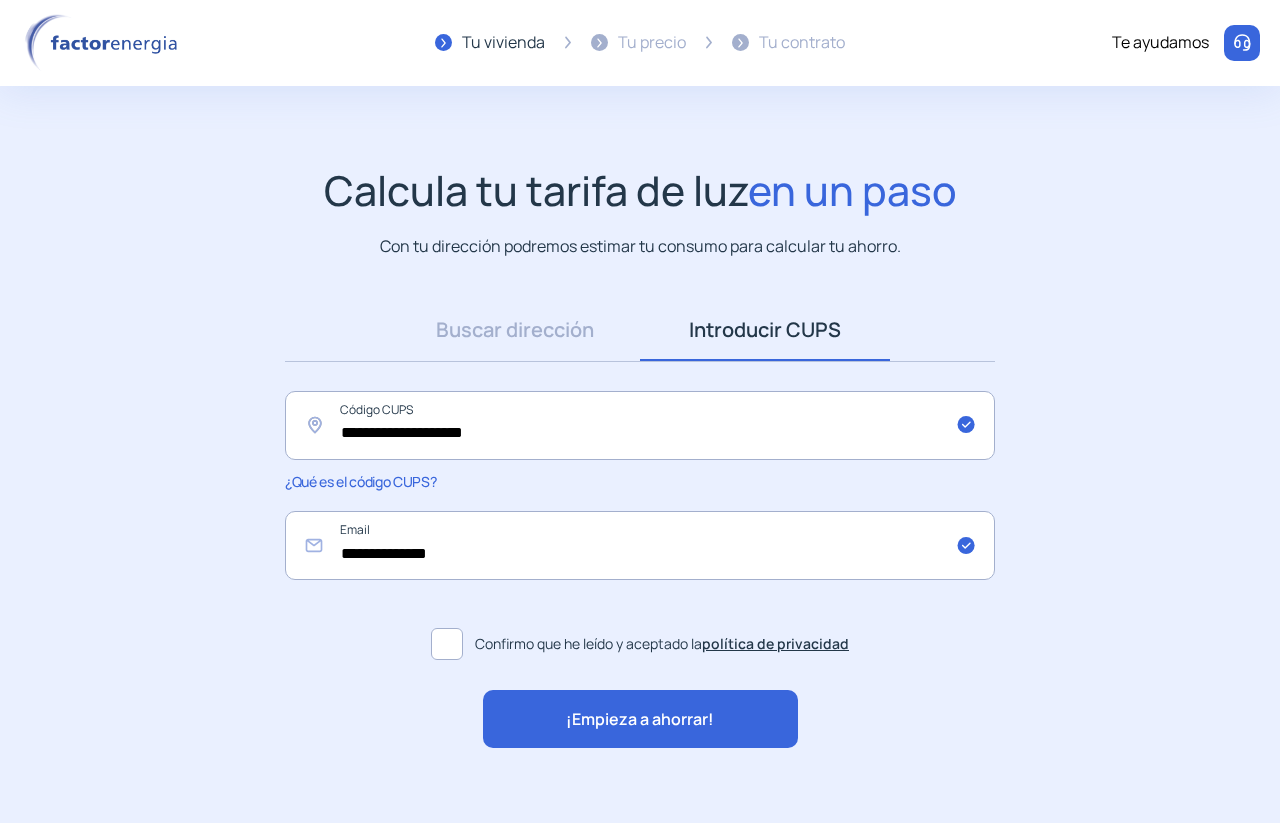 click on "¡Empieza a ahorrar!" 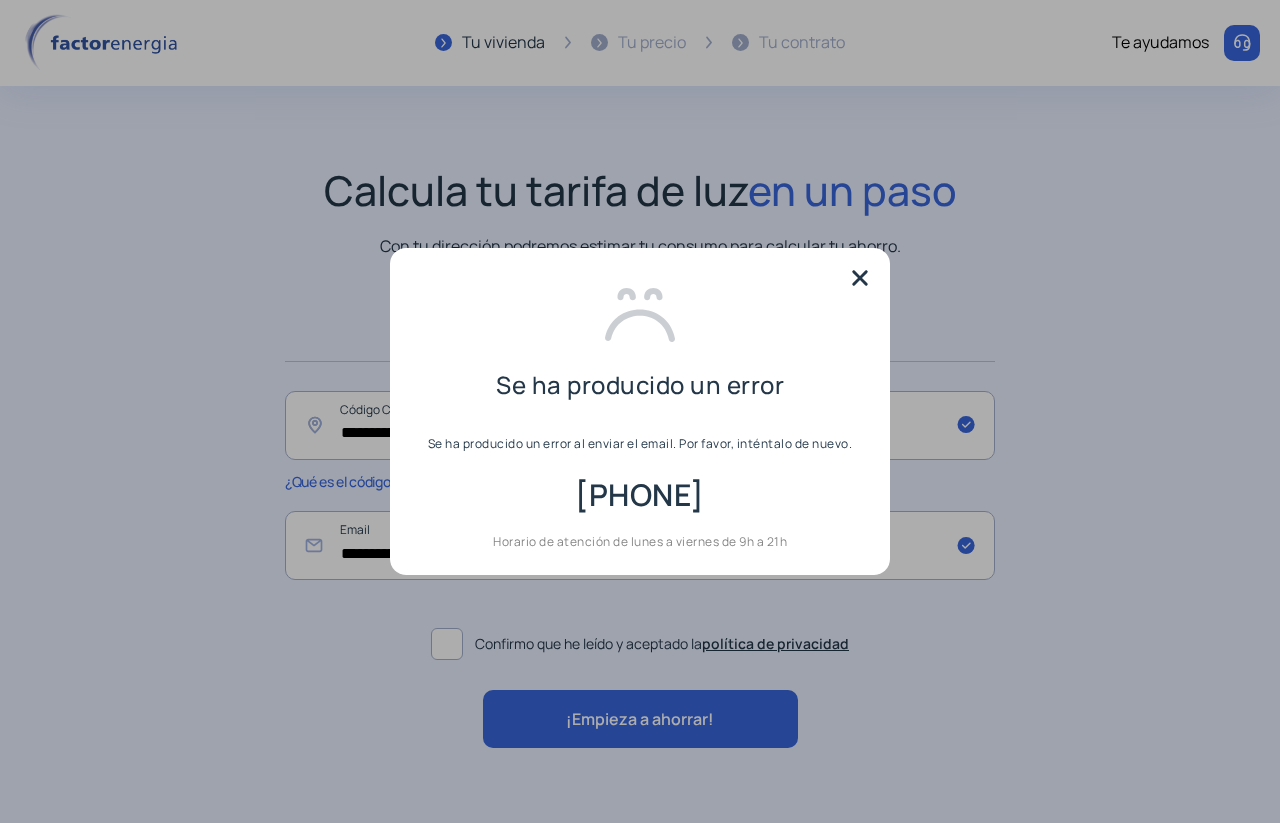 click at bounding box center [860, 278] 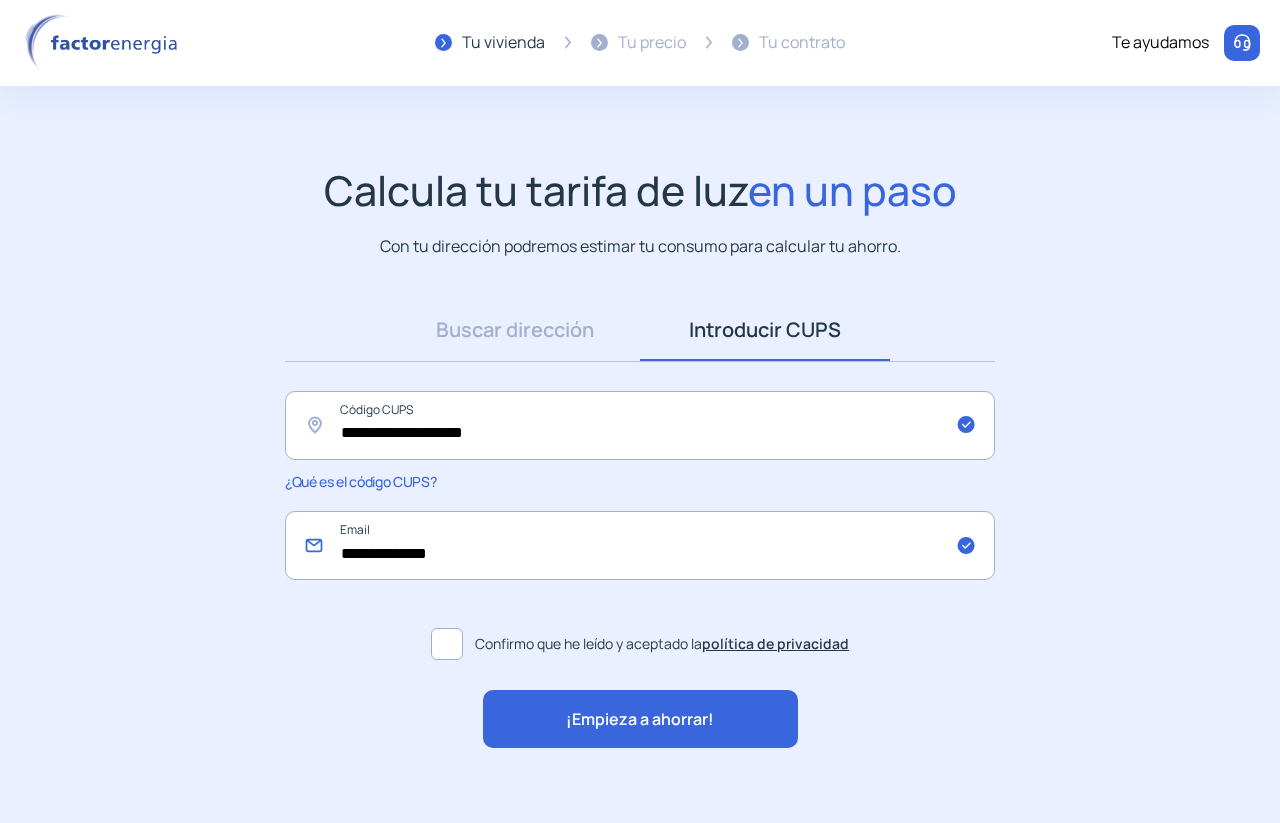 drag, startPoint x: 366, startPoint y: 566, endPoint x: 328, endPoint y: 556, distance: 39.293766 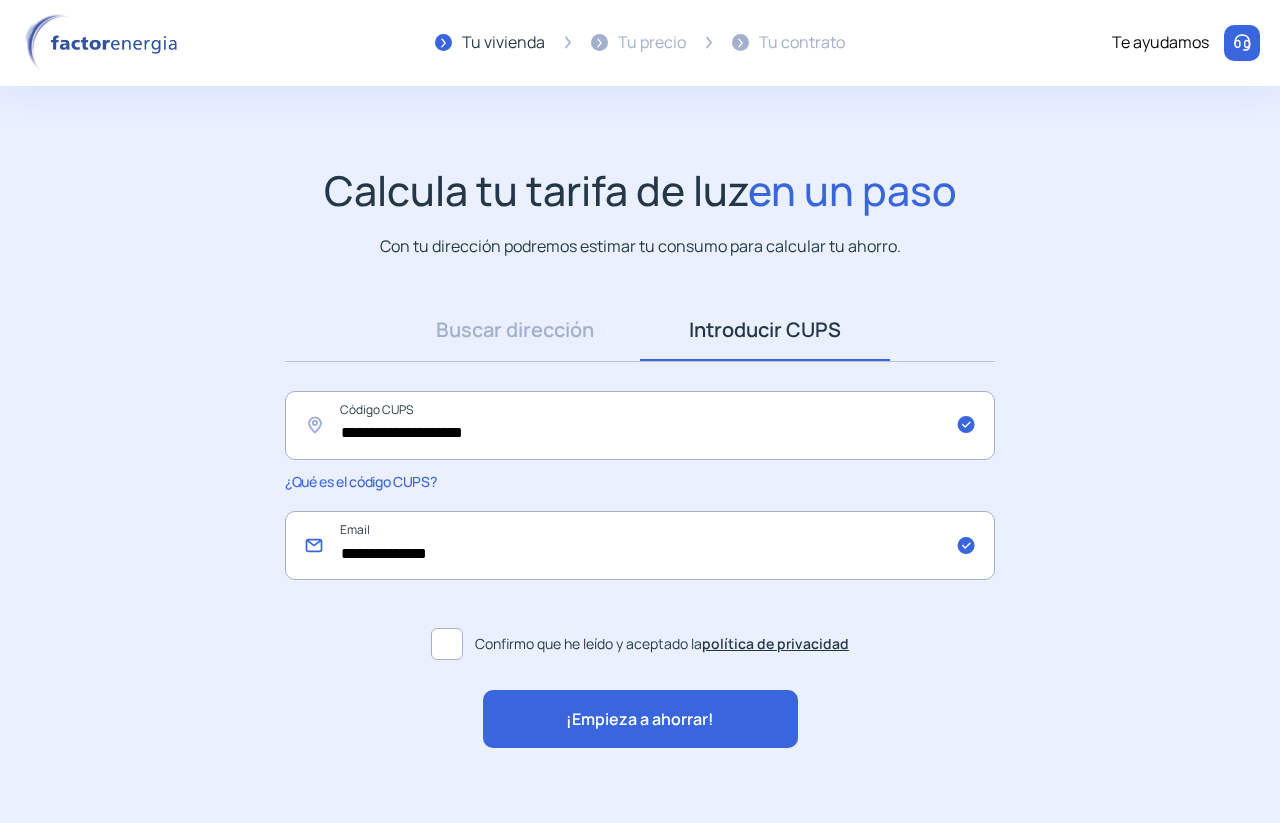 type on "**********" 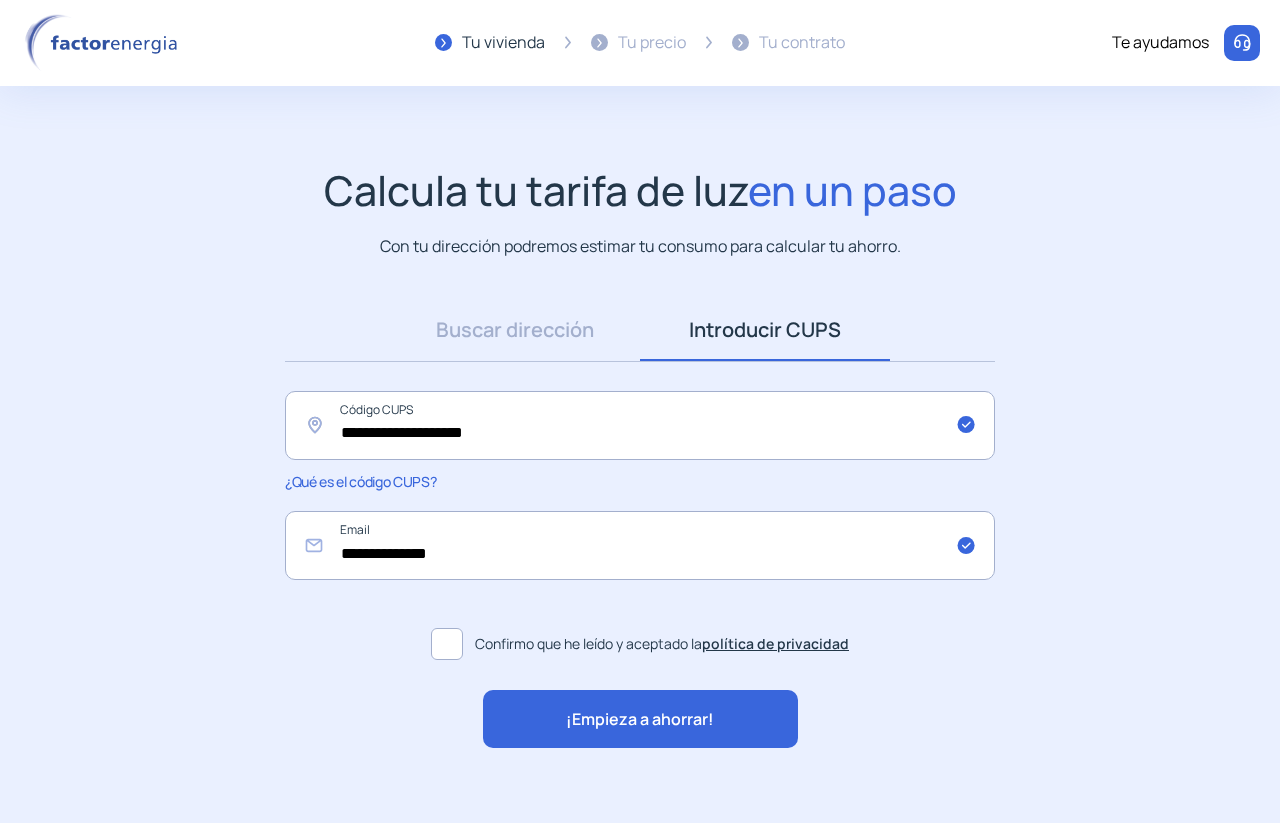 click on "¡Empieza a ahorrar!" 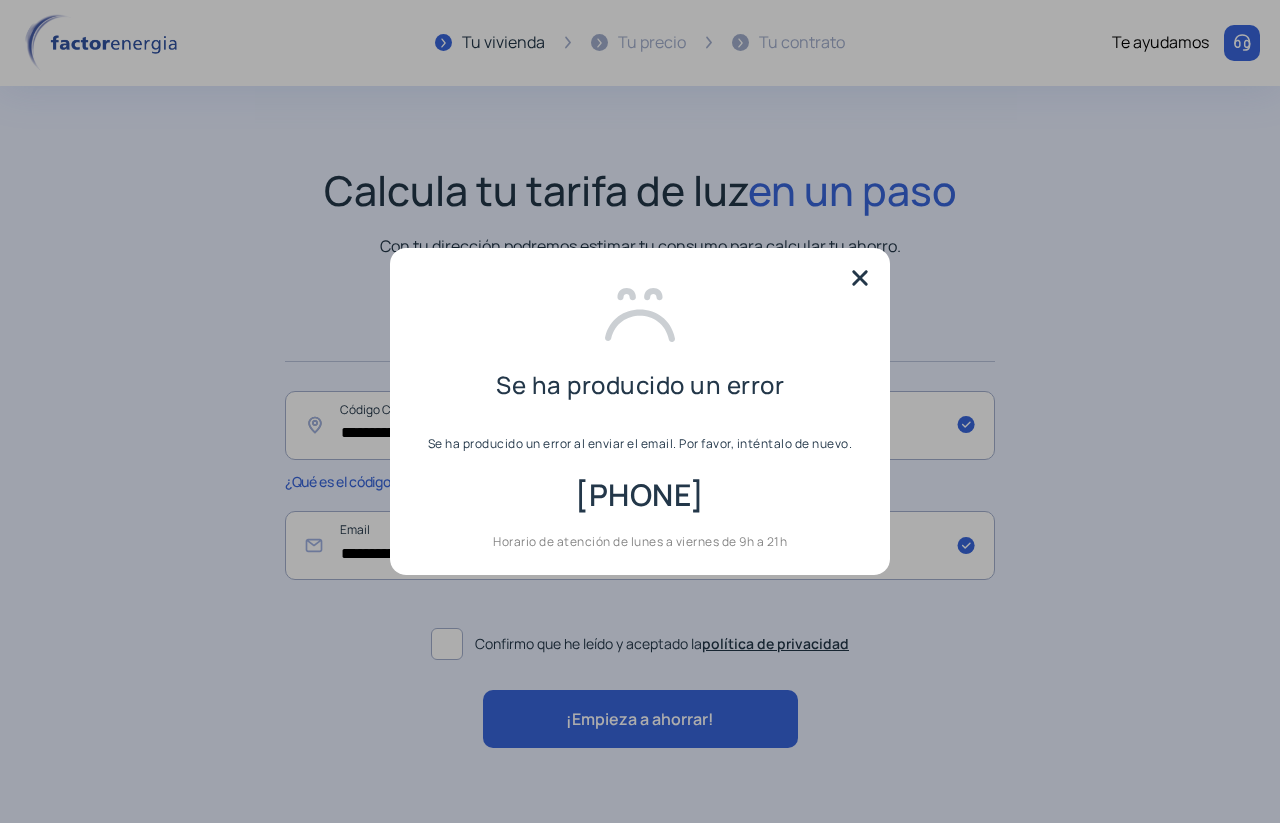 click at bounding box center (860, 278) 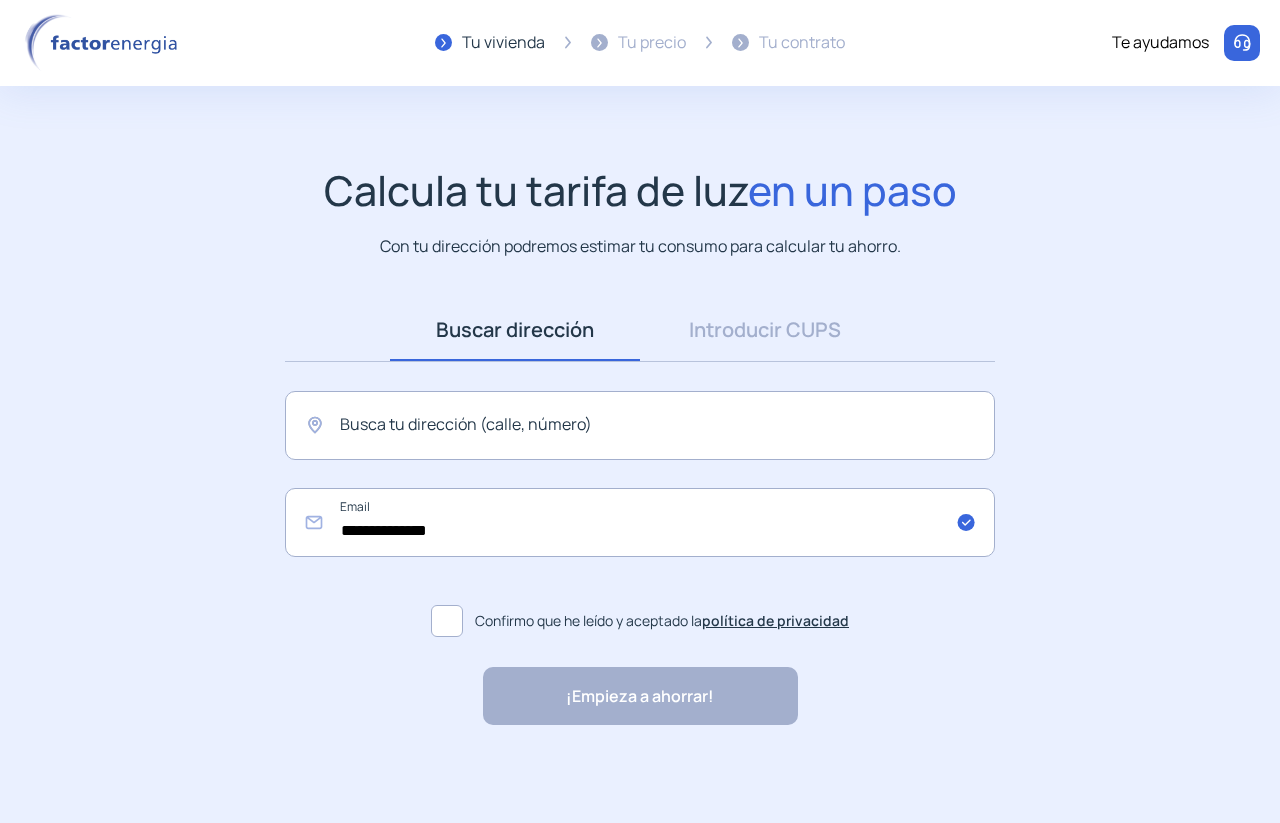 scroll, scrollTop: 0, scrollLeft: 0, axis: both 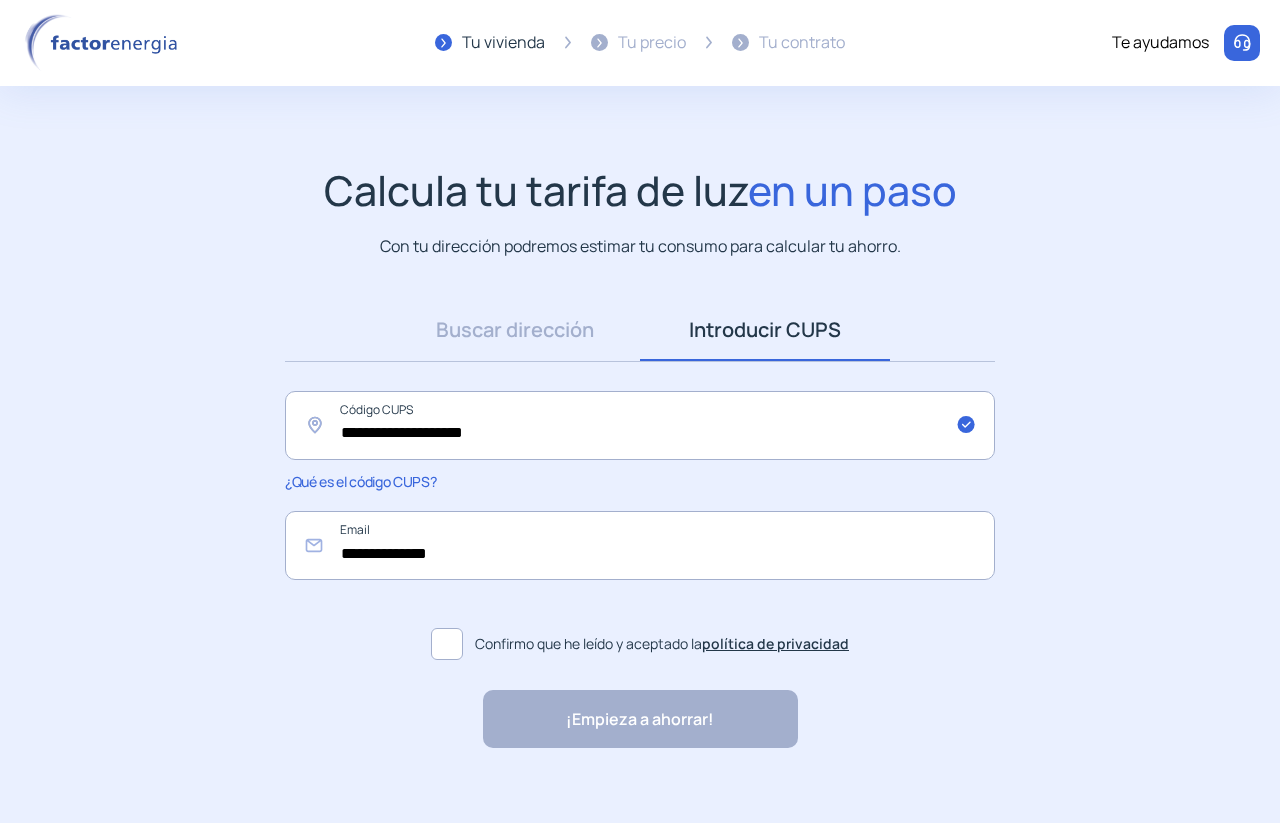 click on "Confirmo que he leído y aceptado la  política de privacidad" 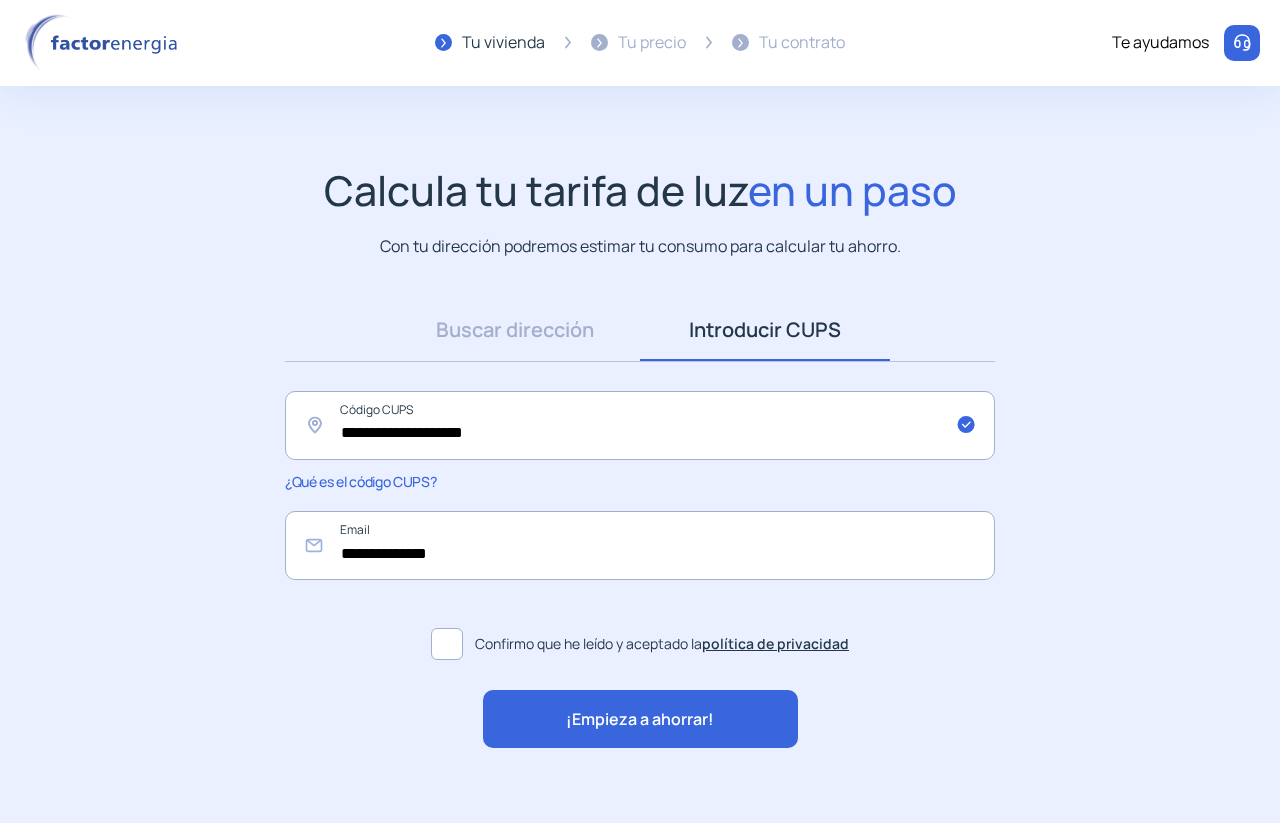 click on "¡Empieza a ahorrar!" 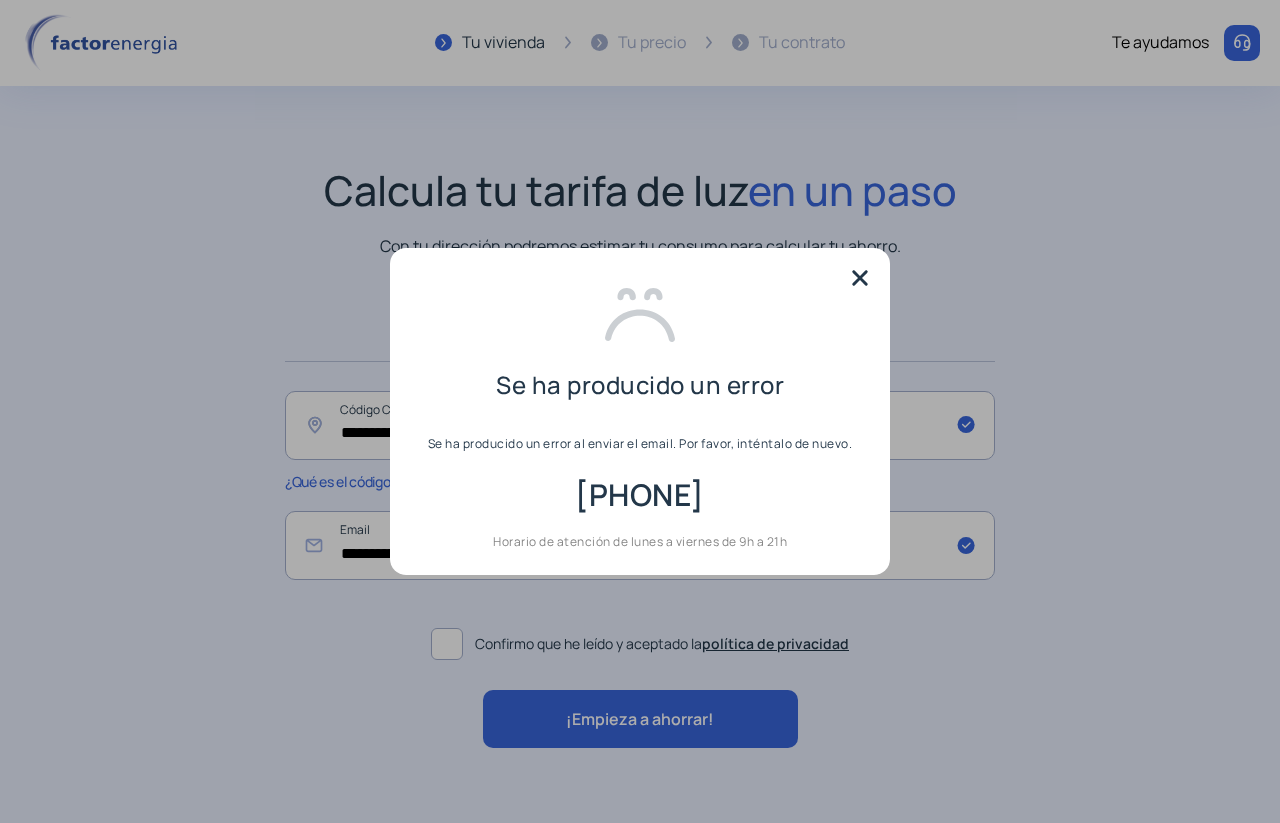click at bounding box center [860, 278] 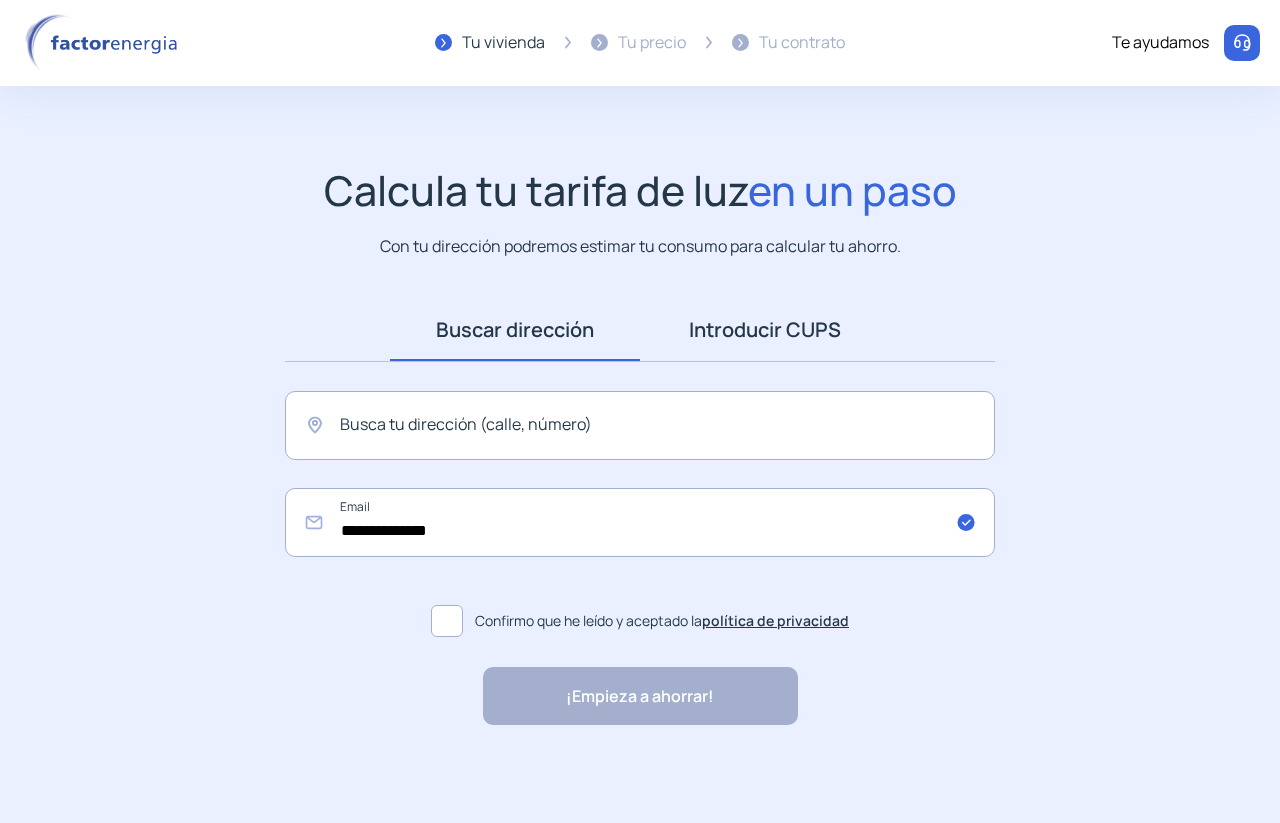 scroll, scrollTop: 0, scrollLeft: 0, axis: both 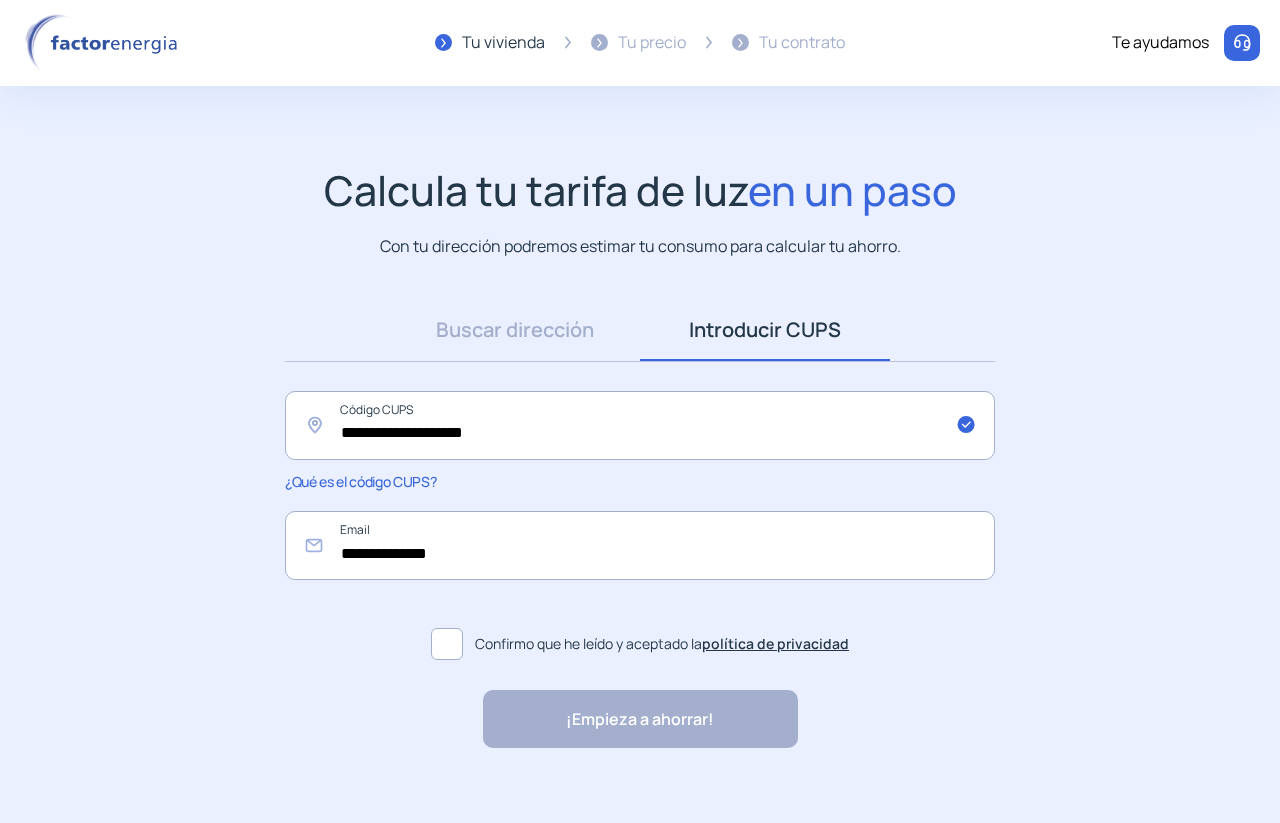 click 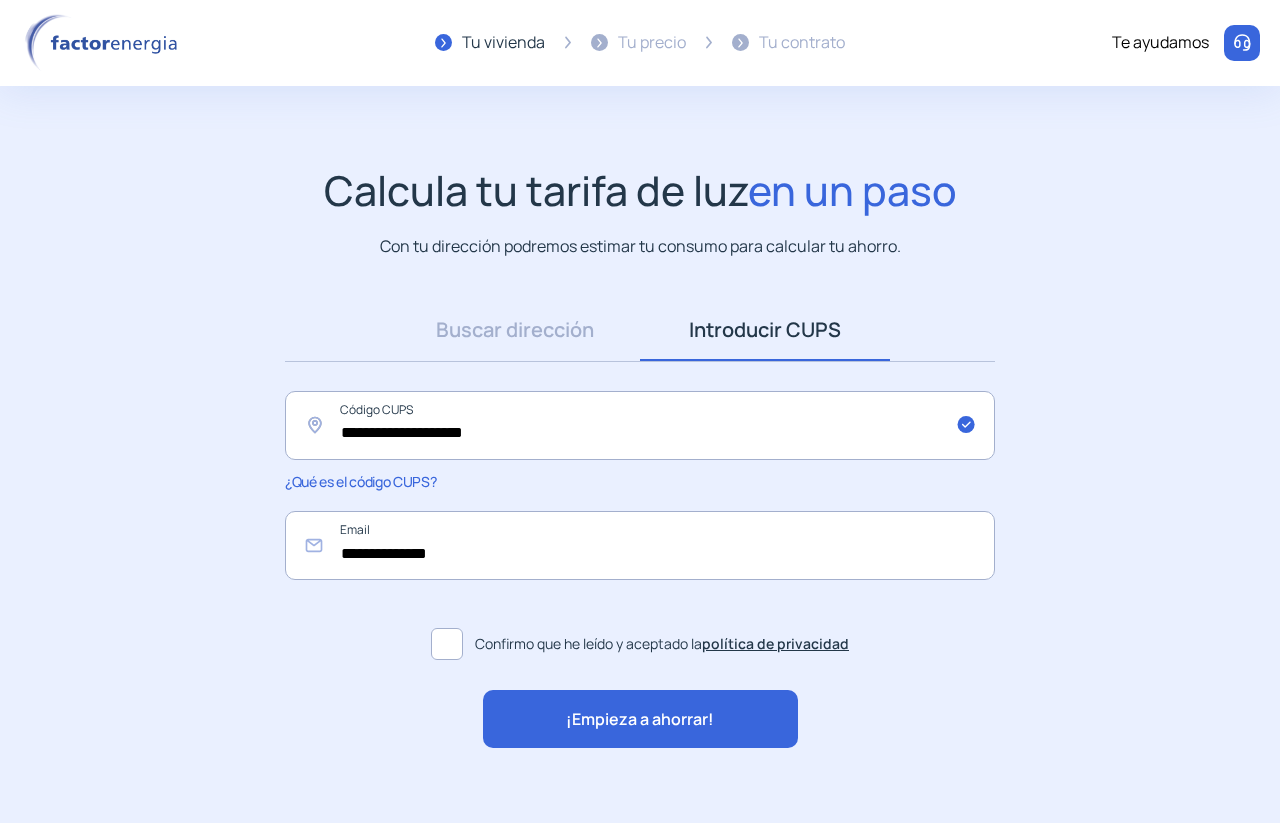 click on "¡Empieza a ahorrar!" 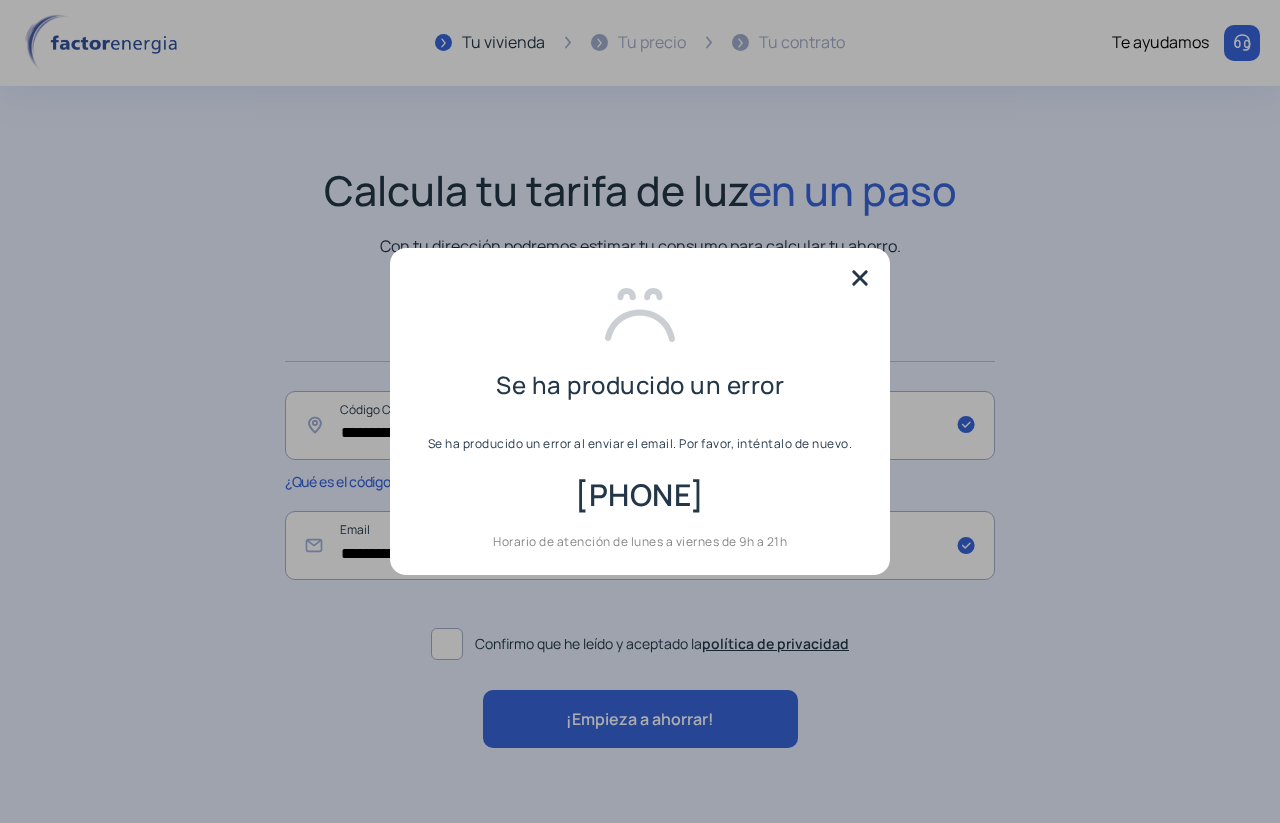 click at bounding box center (860, 278) 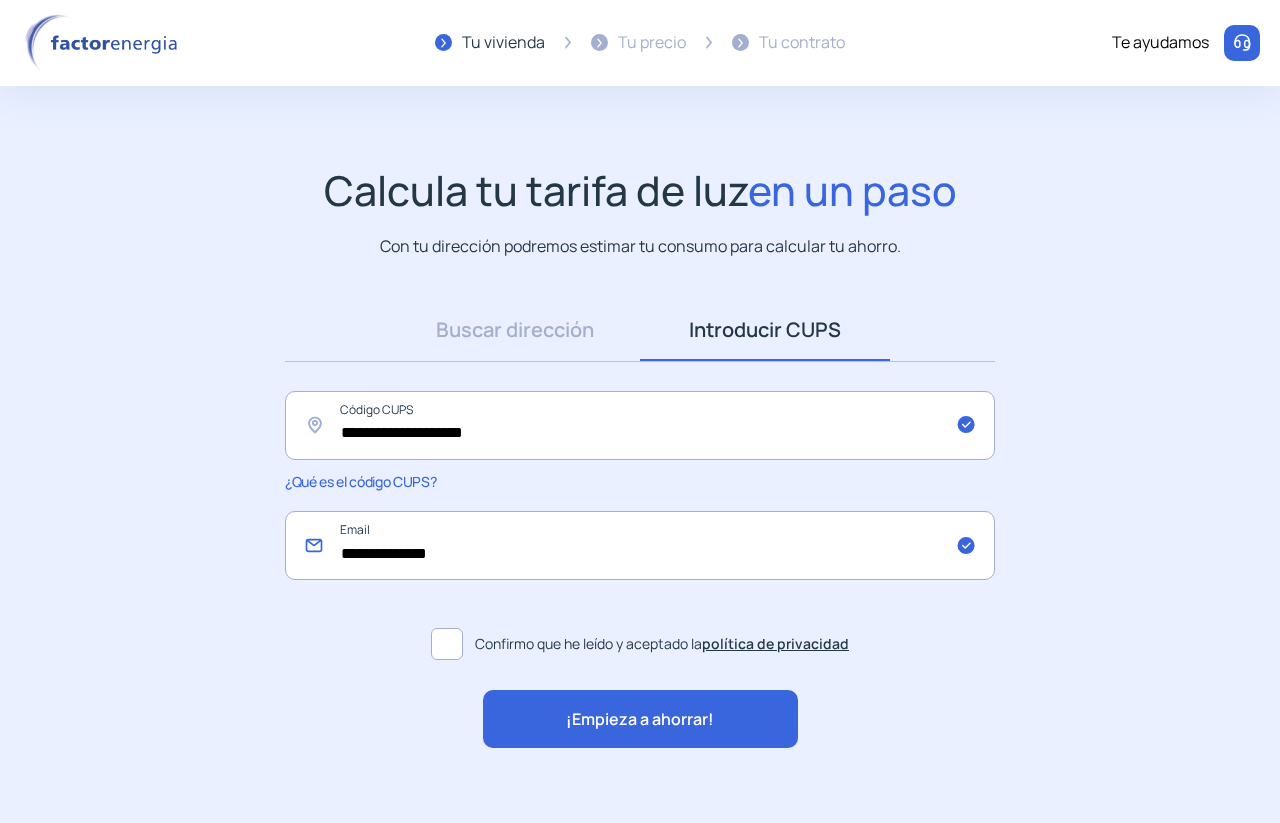 click on "**********" 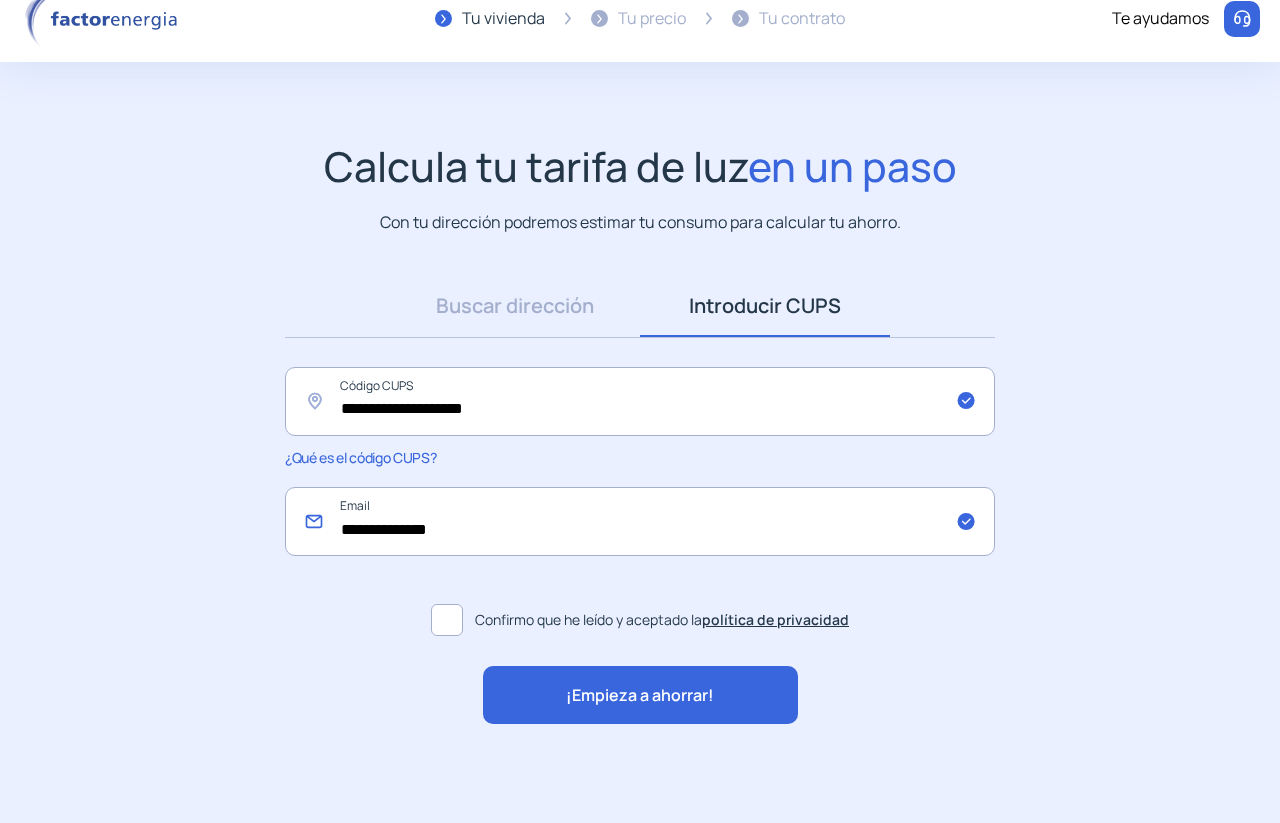scroll, scrollTop: 25, scrollLeft: 0, axis: vertical 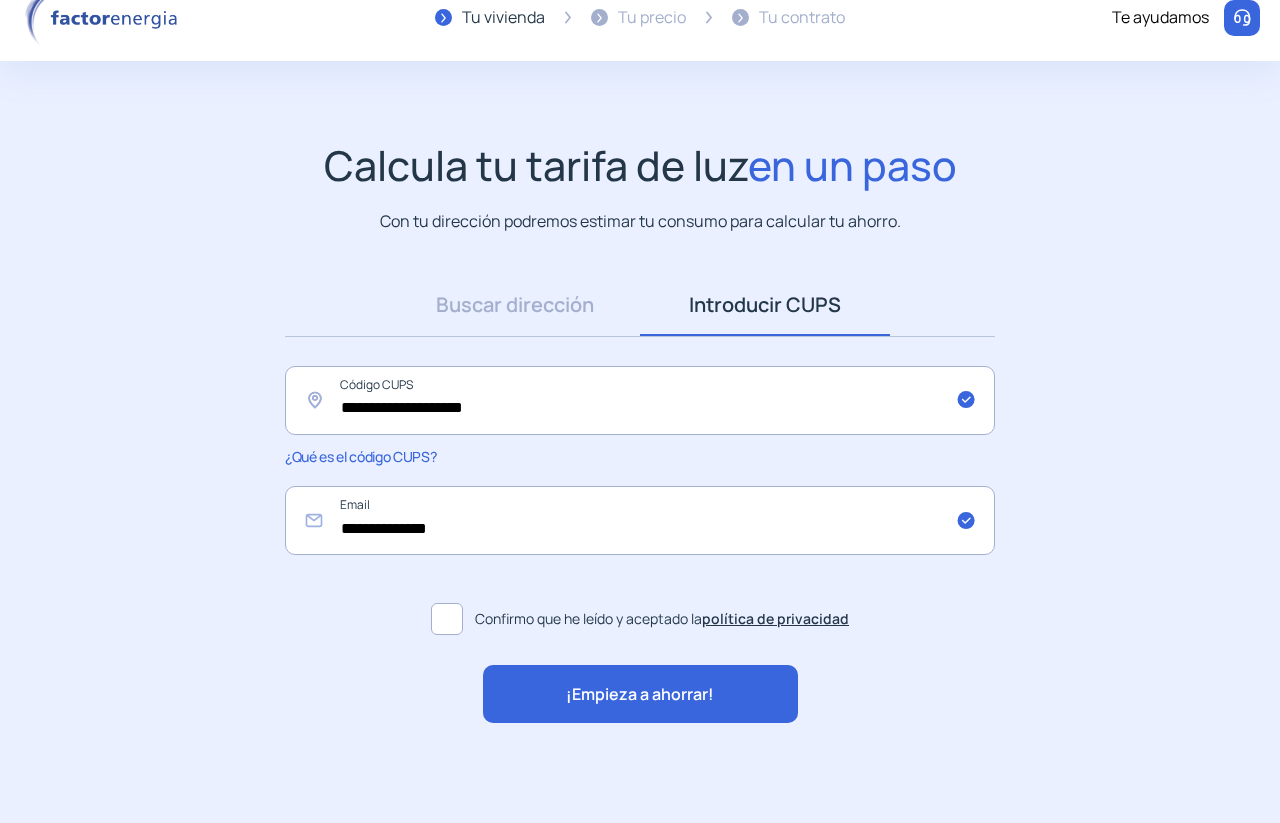 click on "¿Qué es el código CUPS?" 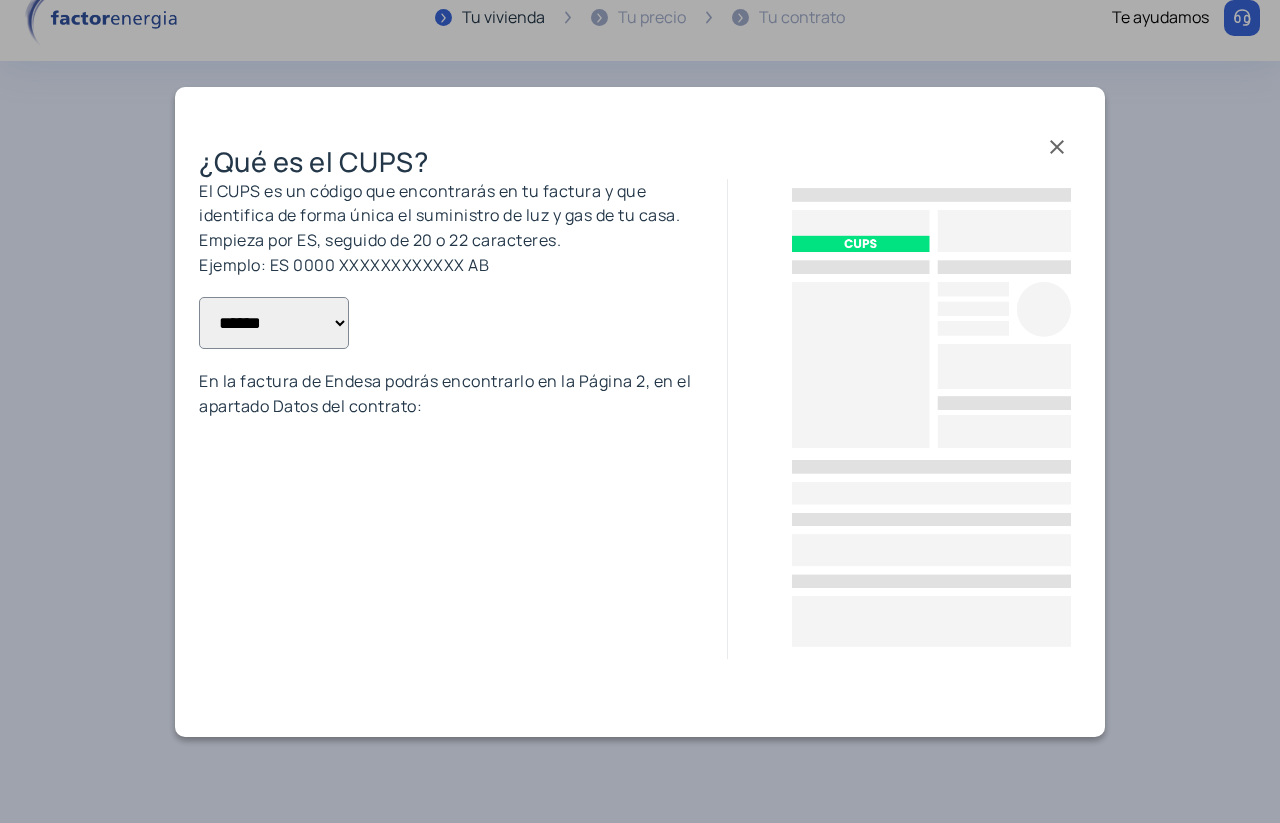 scroll, scrollTop: 0, scrollLeft: 0, axis: both 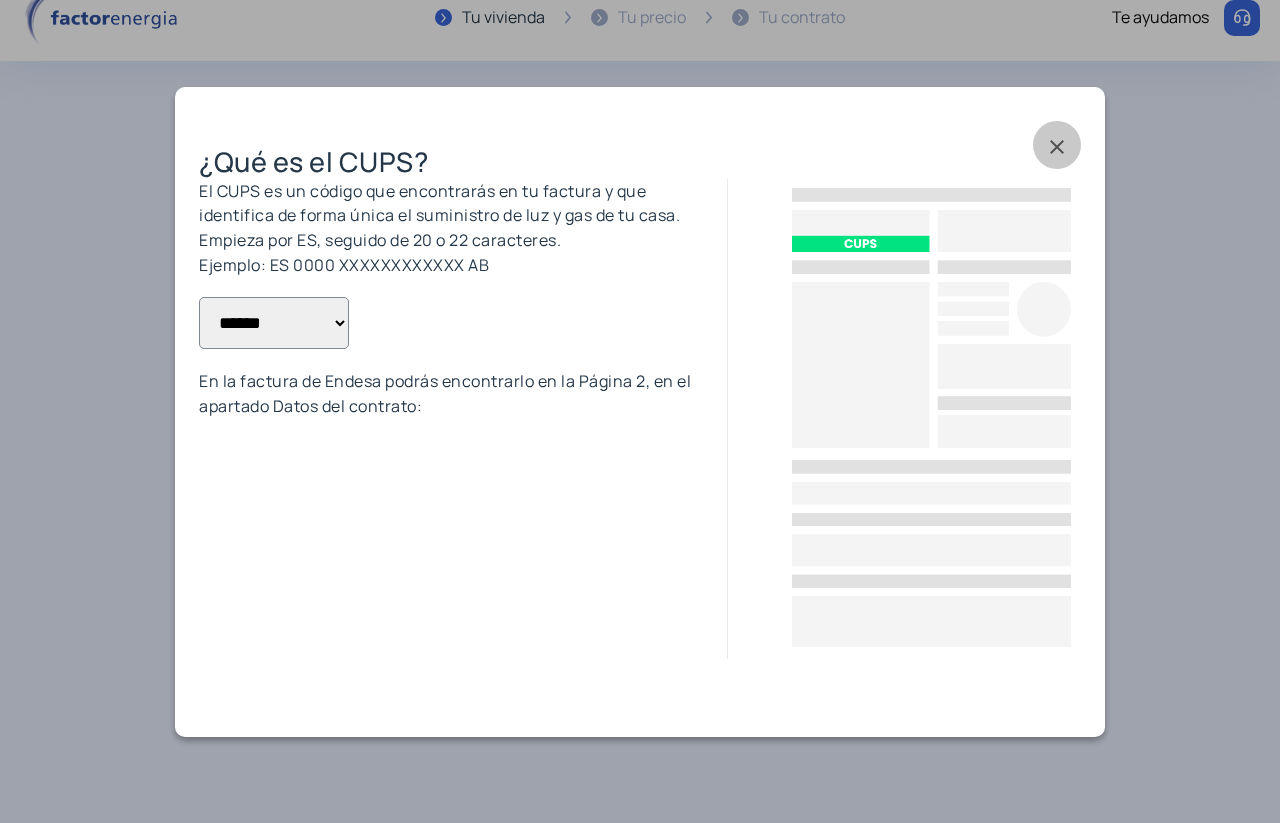 click at bounding box center [1057, 145] 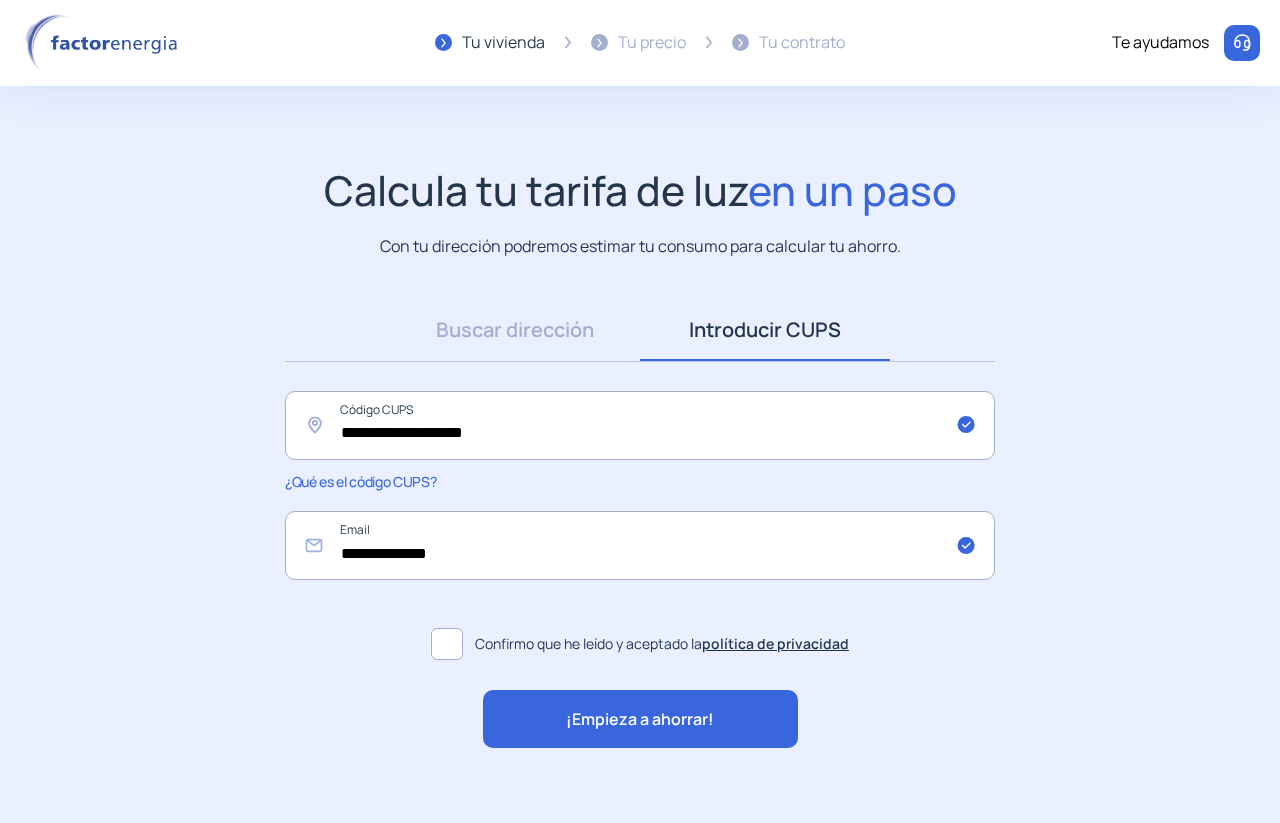 scroll, scrollTop: 25, scrollLeft: 0, axis: vertical 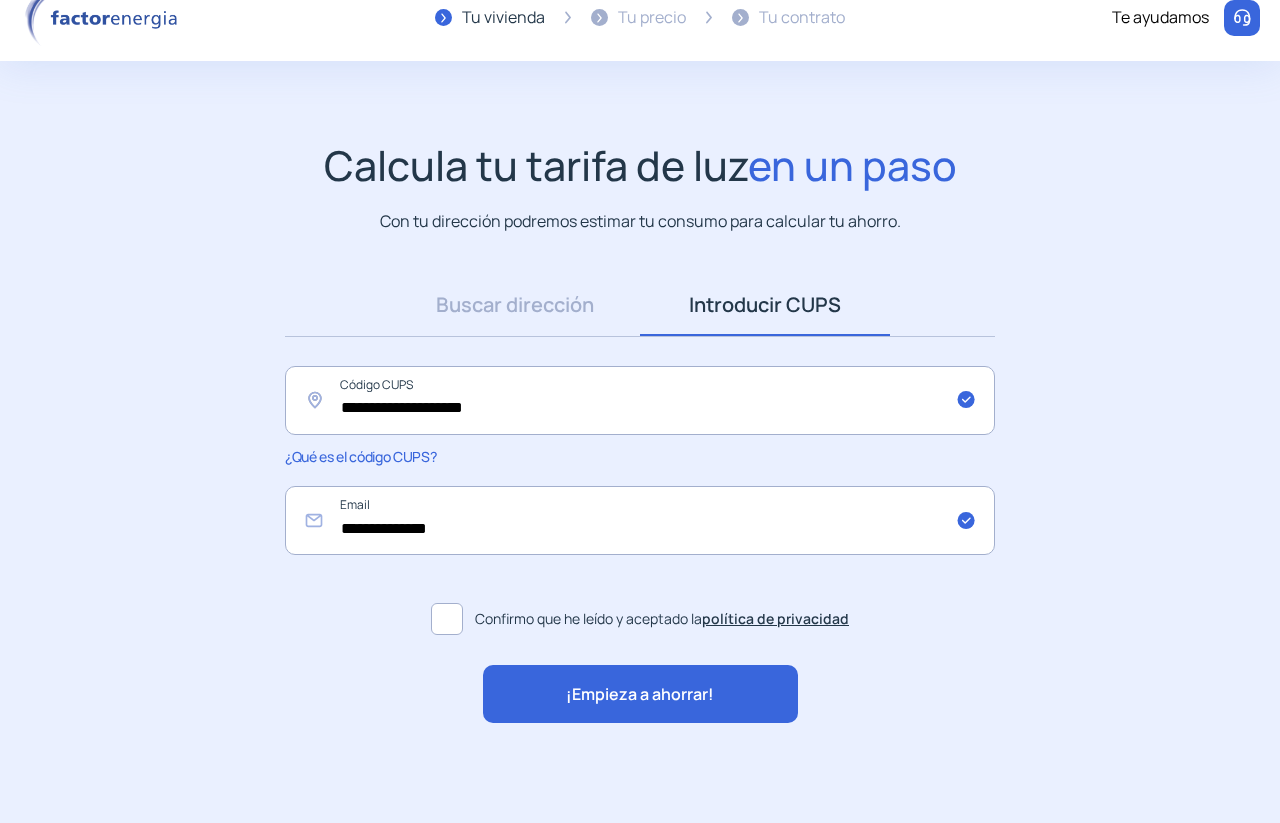 click on "**********" 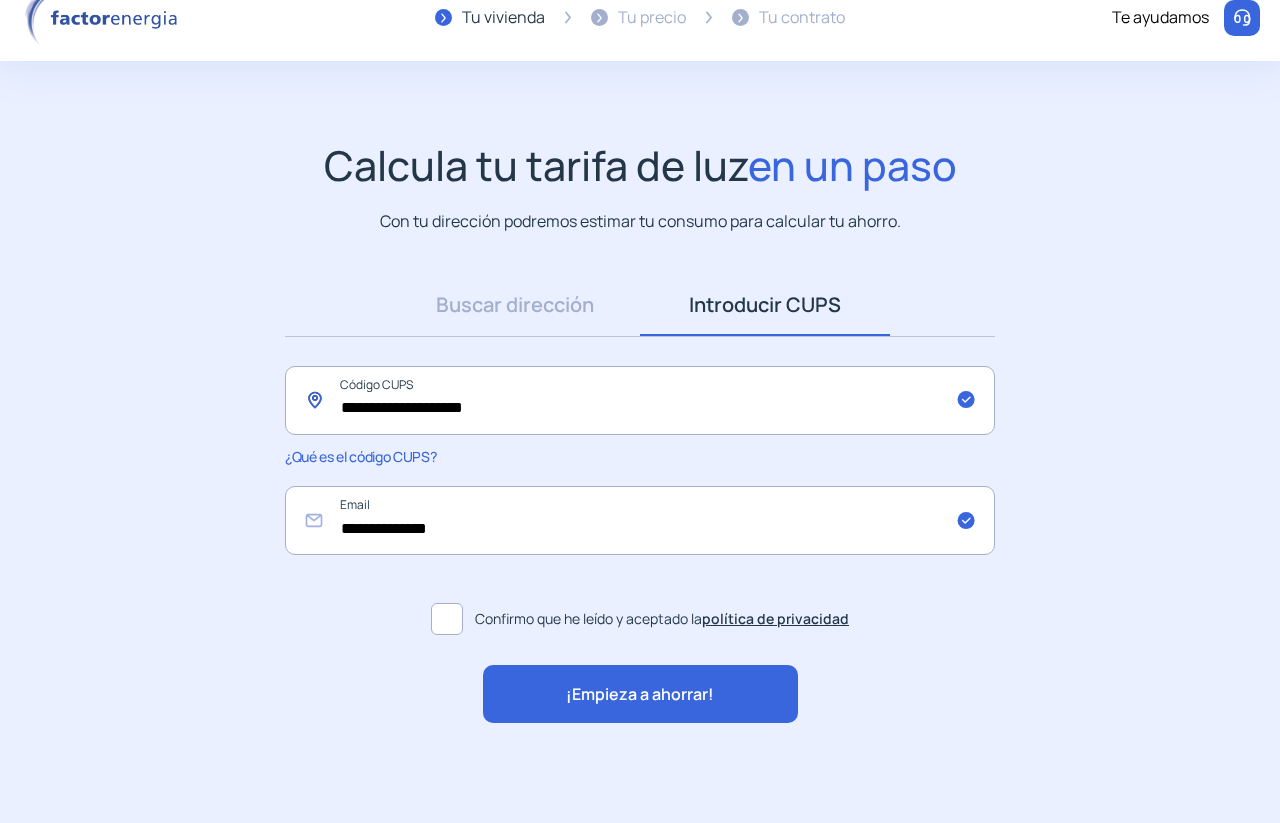 drag, startPoint x: 555, startPoint y: 416, endPoint x: 288, endPoint y: 438, distance: 267.90485 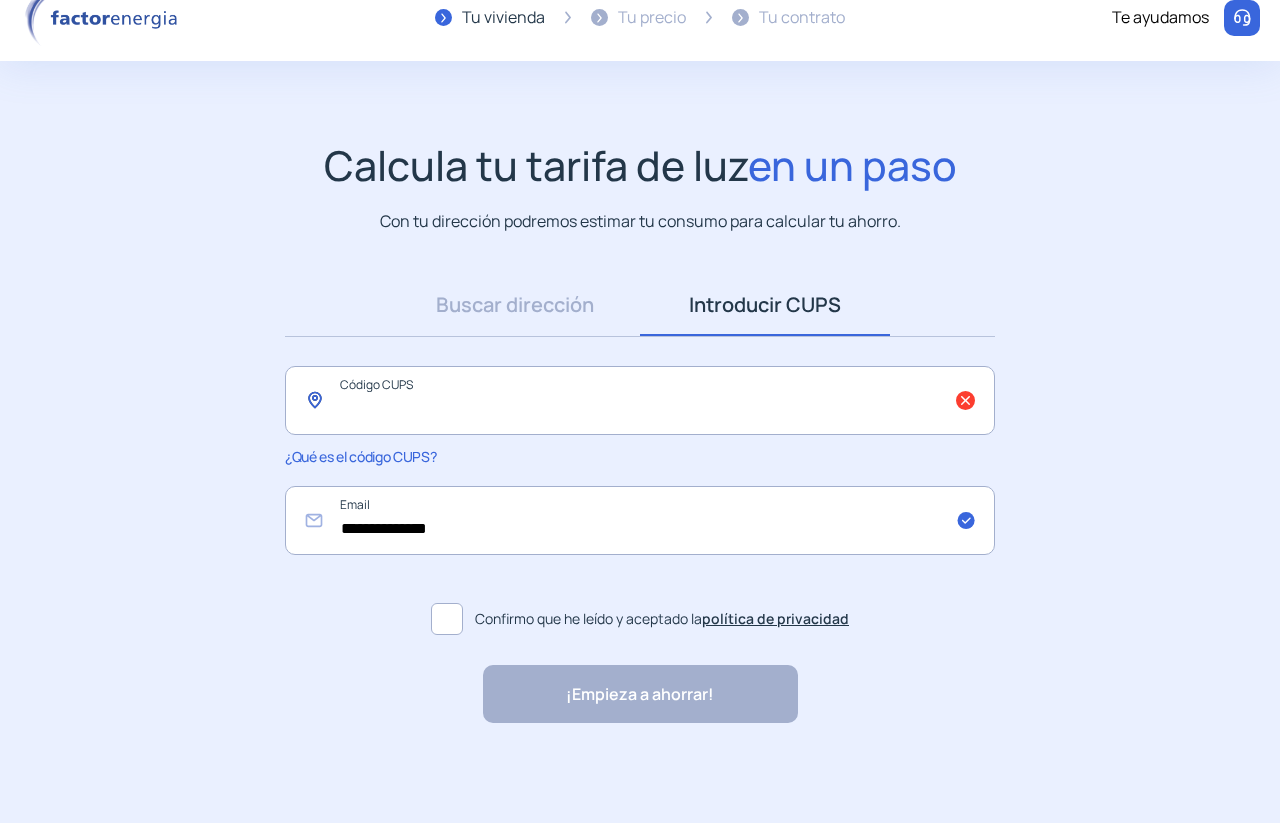 type 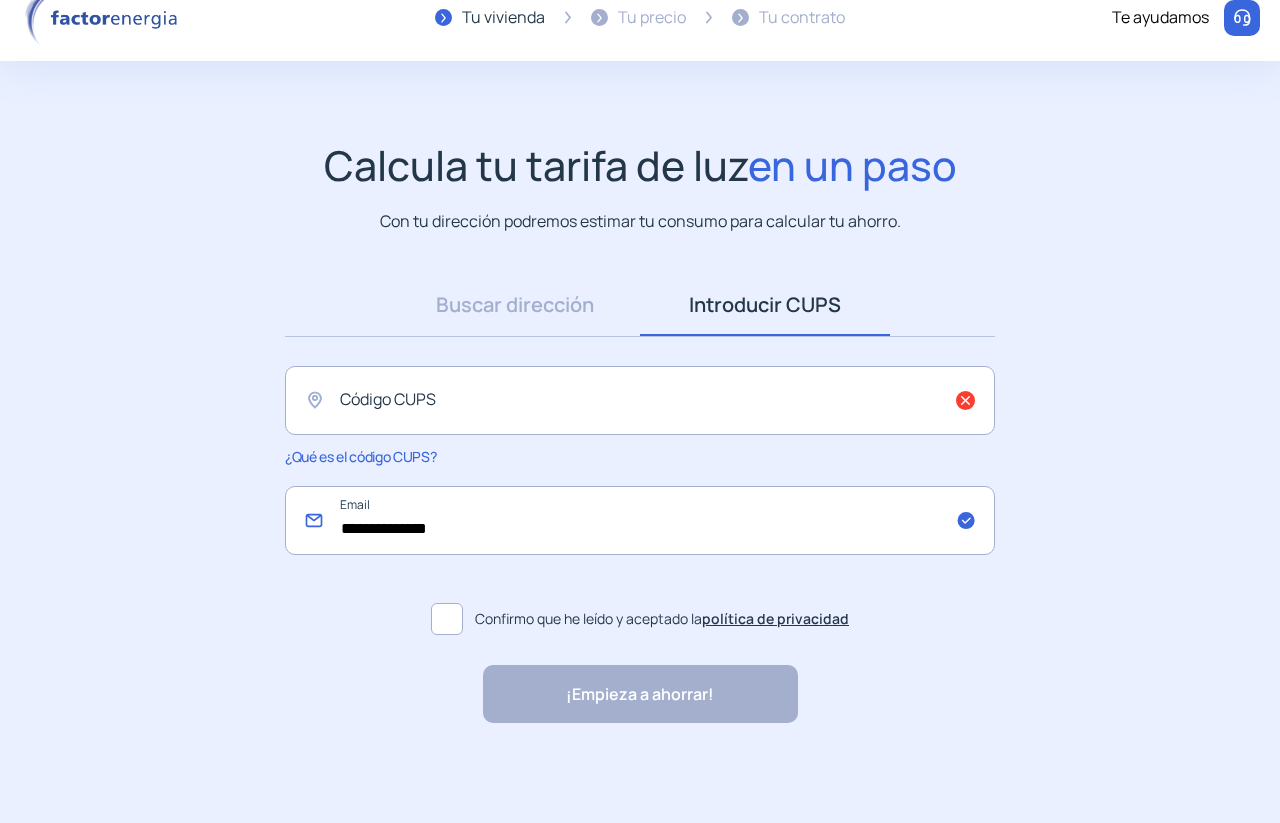 drag, startPoint x: 475, startPoint y: 520, endPoint x: 308, endPoint y: 572, distance: 174.90855 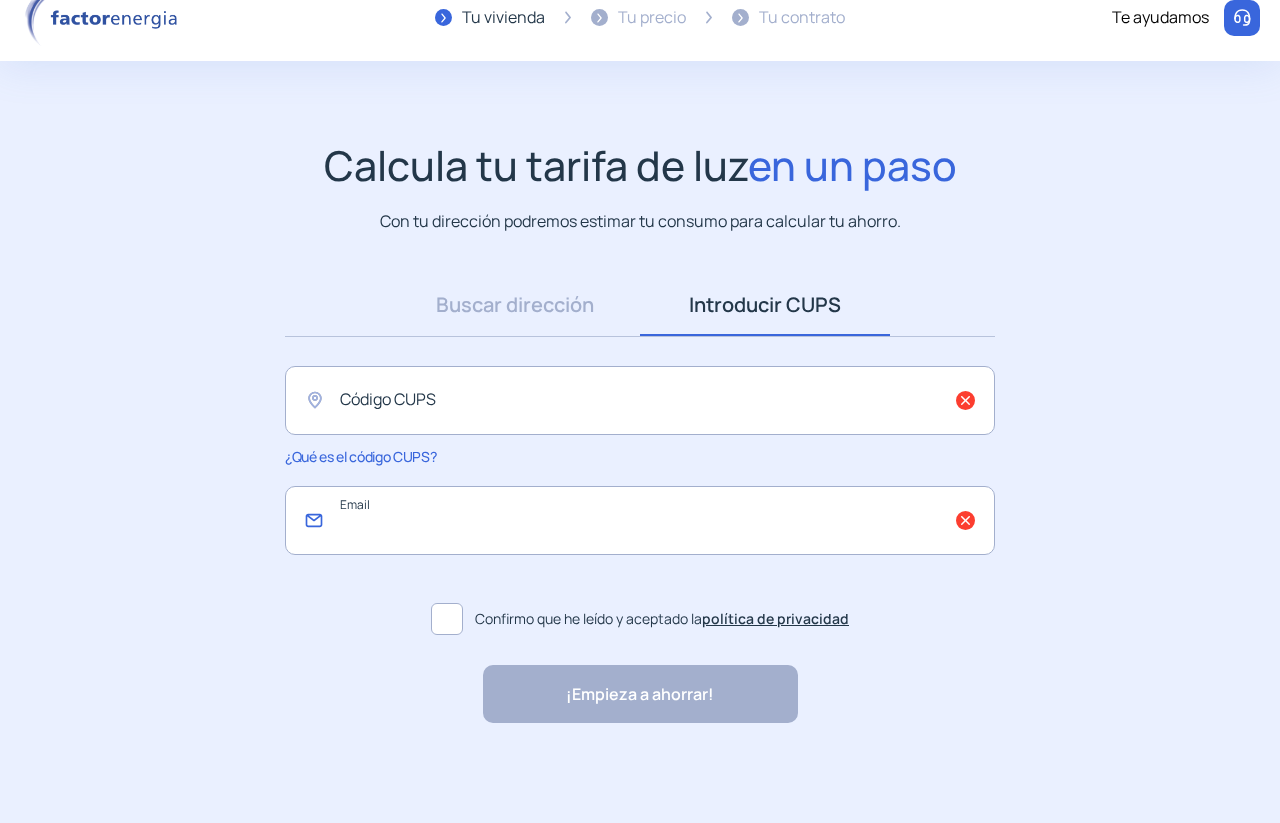 type 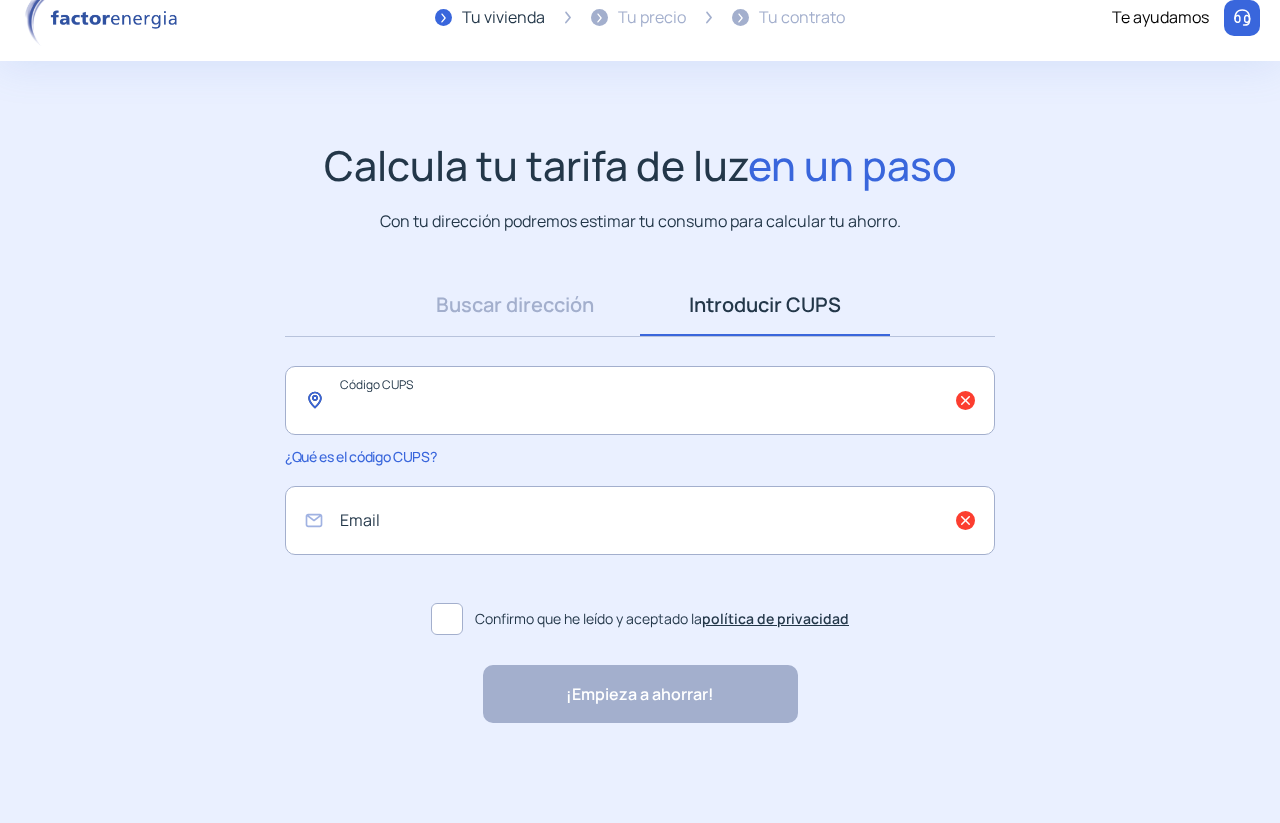 click 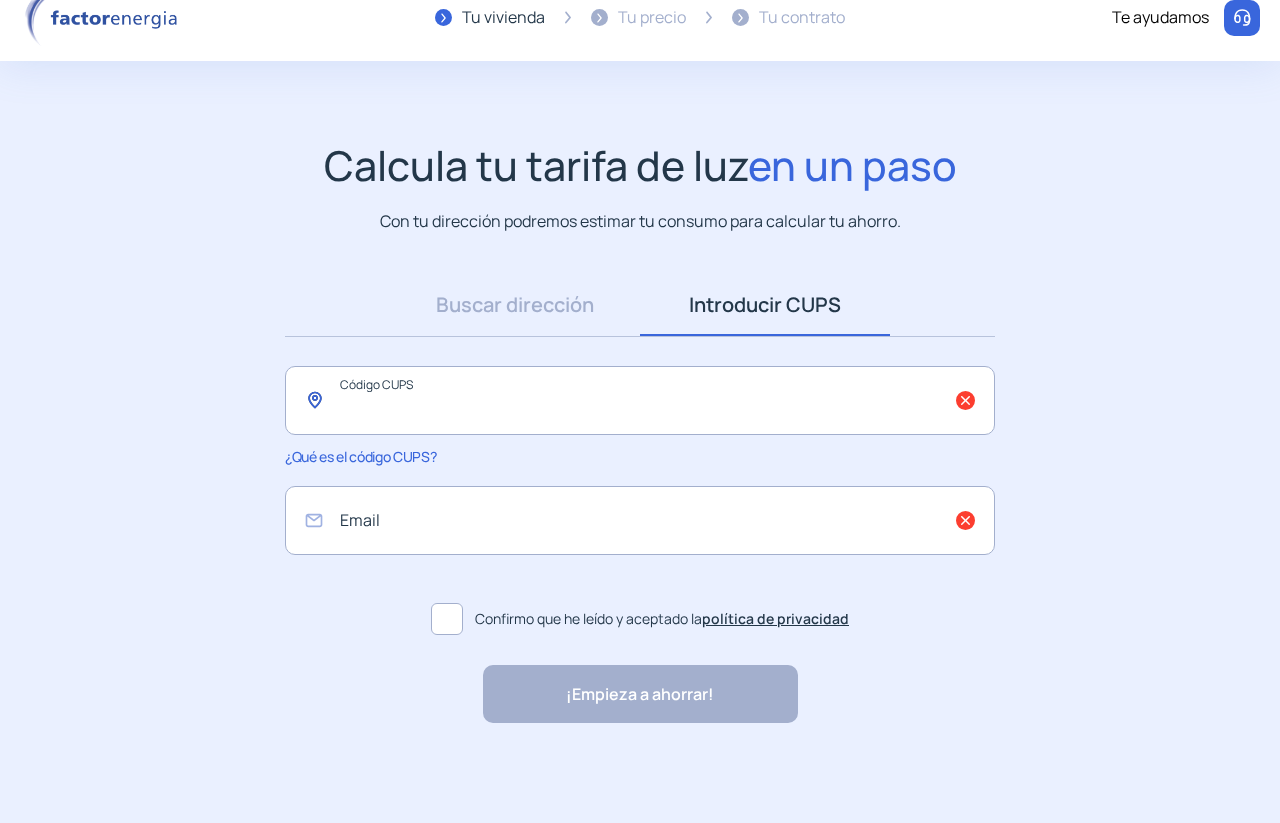 click 